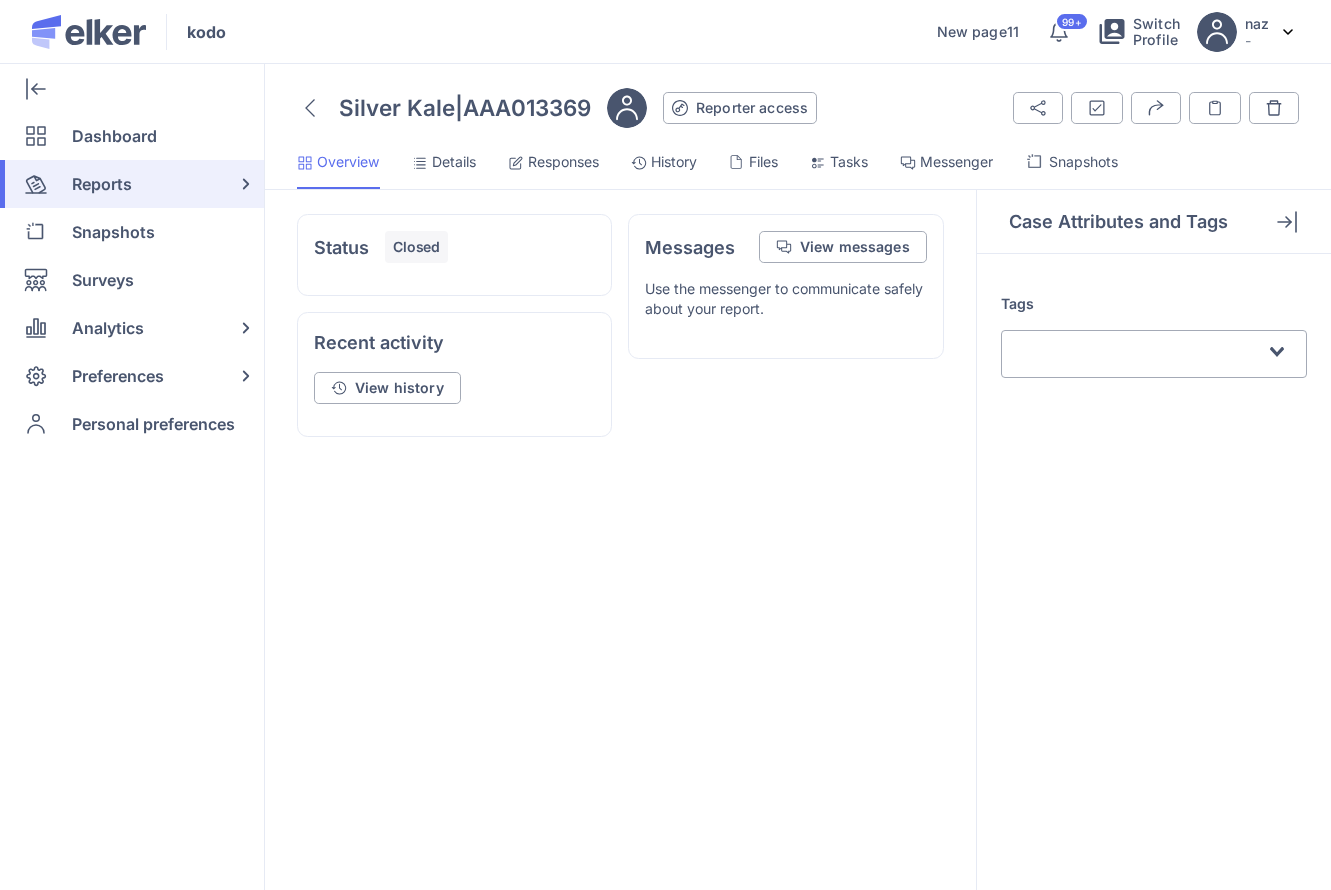 scroll, scrollTop: 0, scrollLeft: 0, axis: both 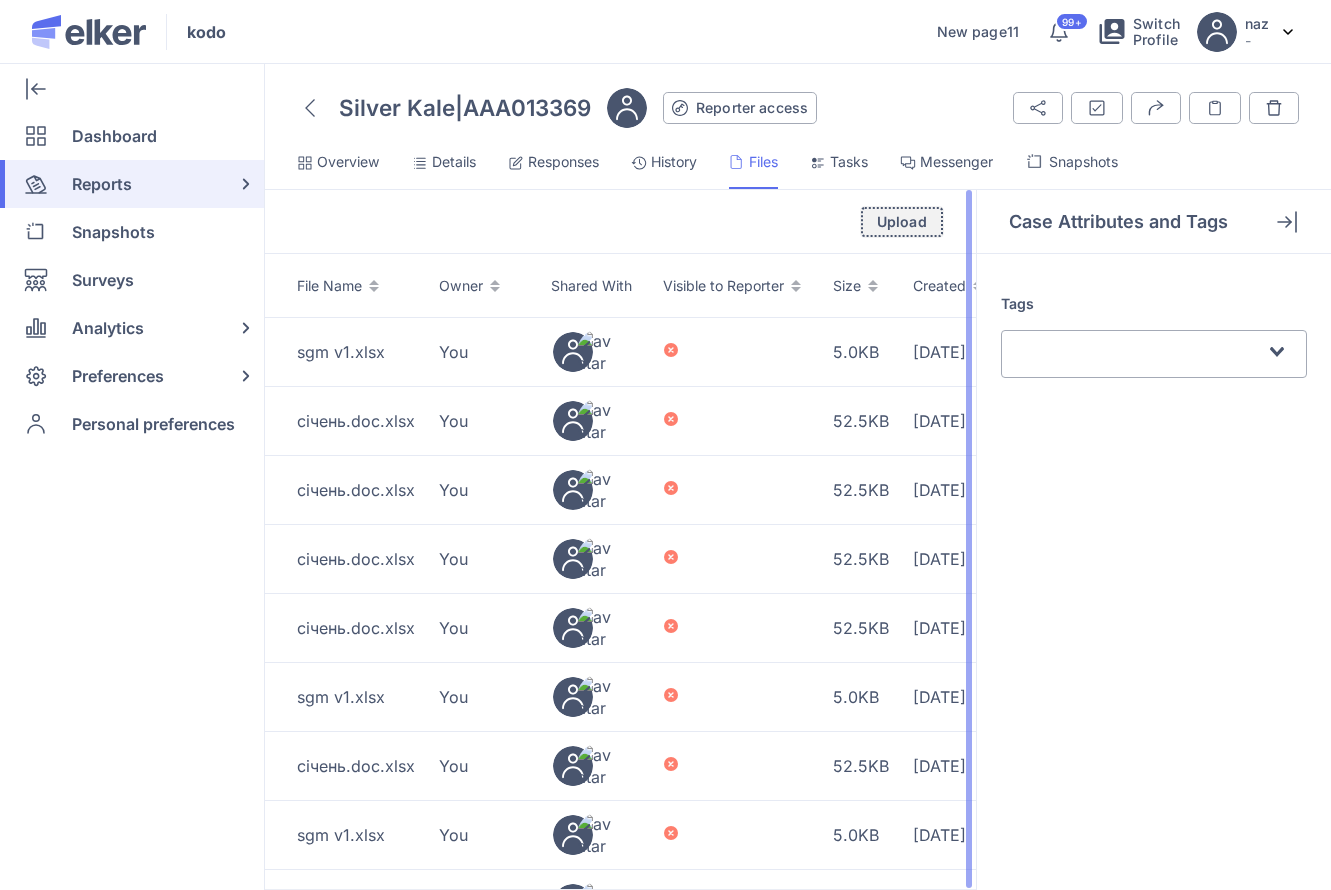 click on "Upload" 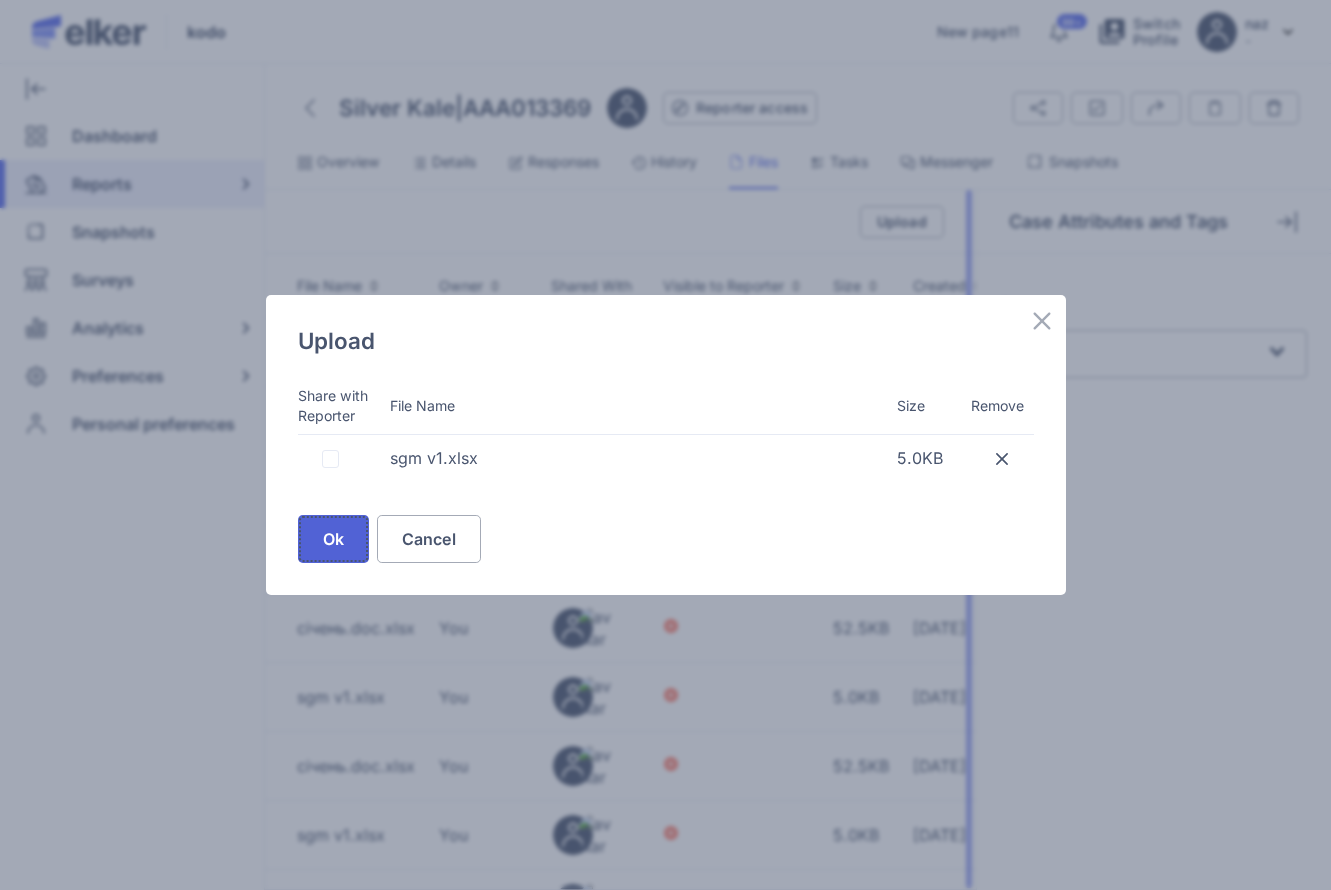 click on "Ok" 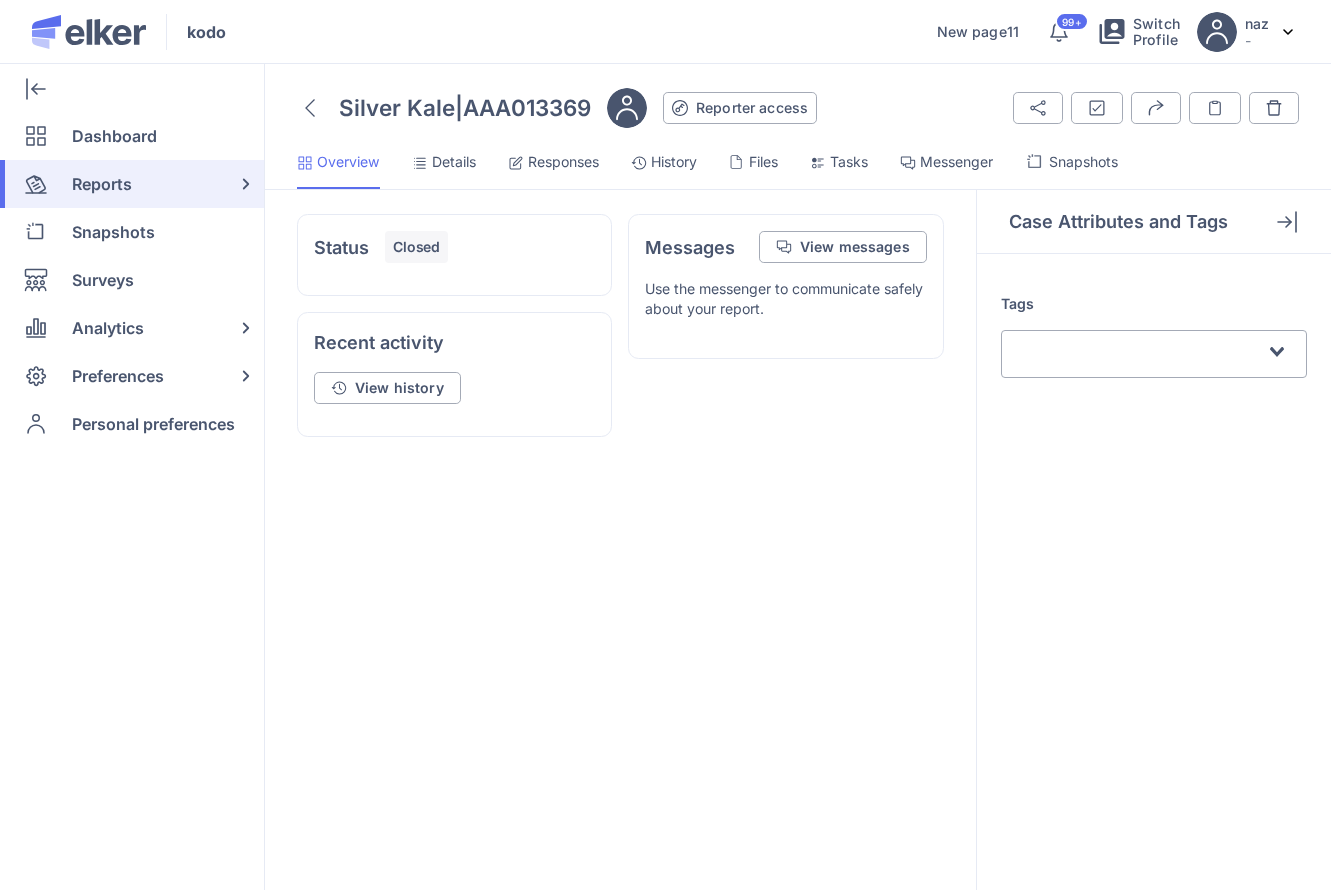 scroll, scrollTop: 0, scrollLeft: 0, axis: both 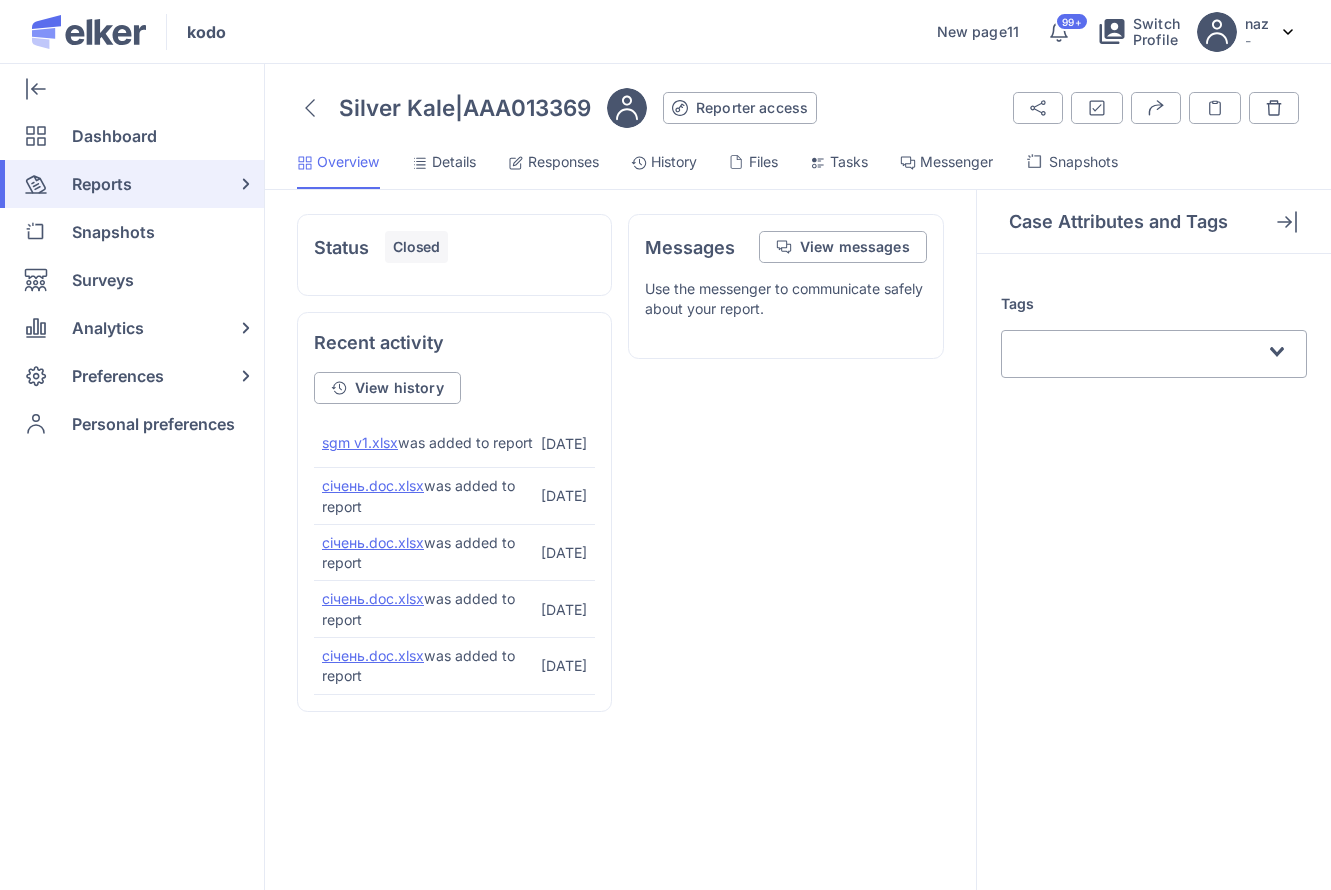 click on "Files" at bounding box center (763, 162) 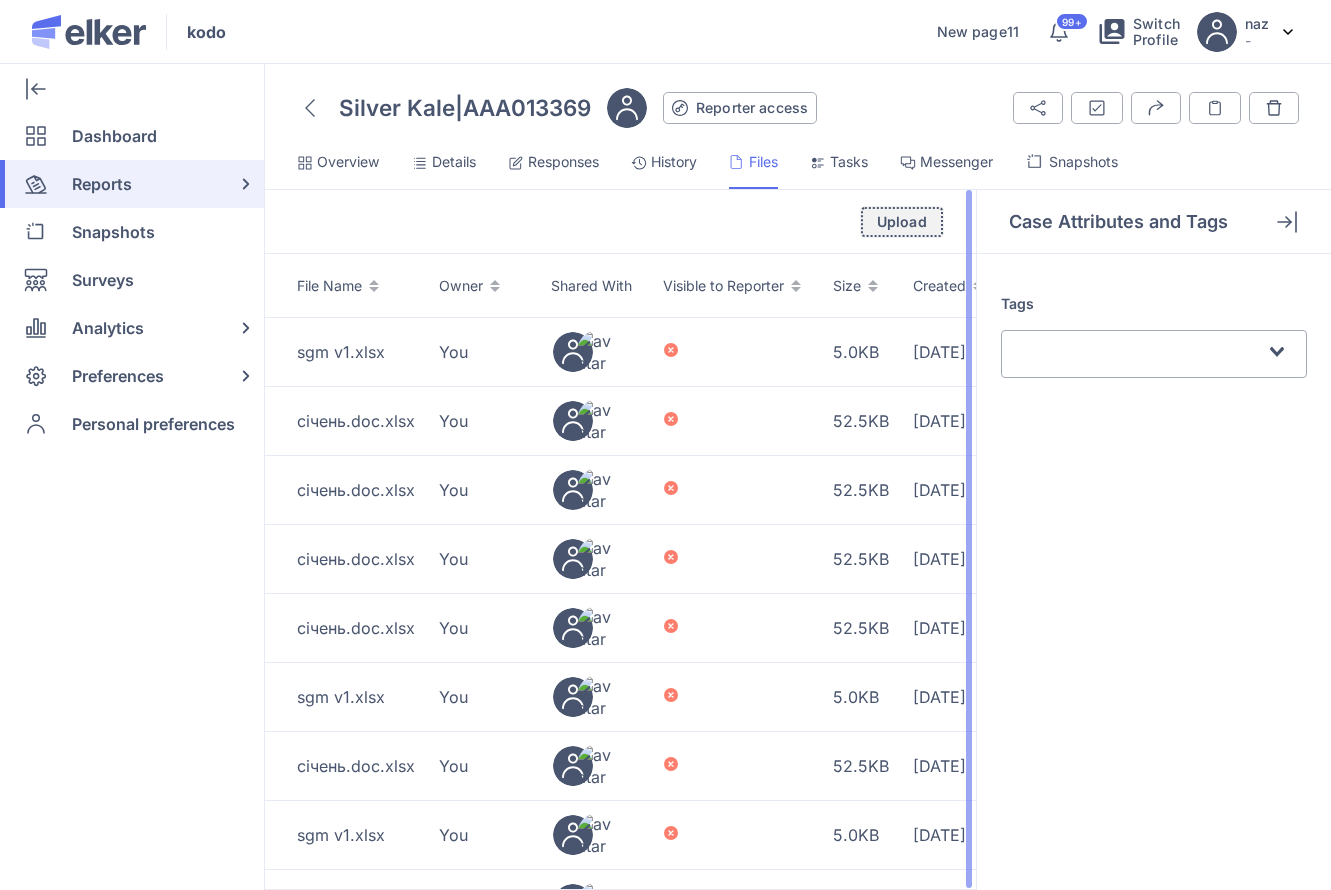 click on "Upload" at bounding box center [902, 222] 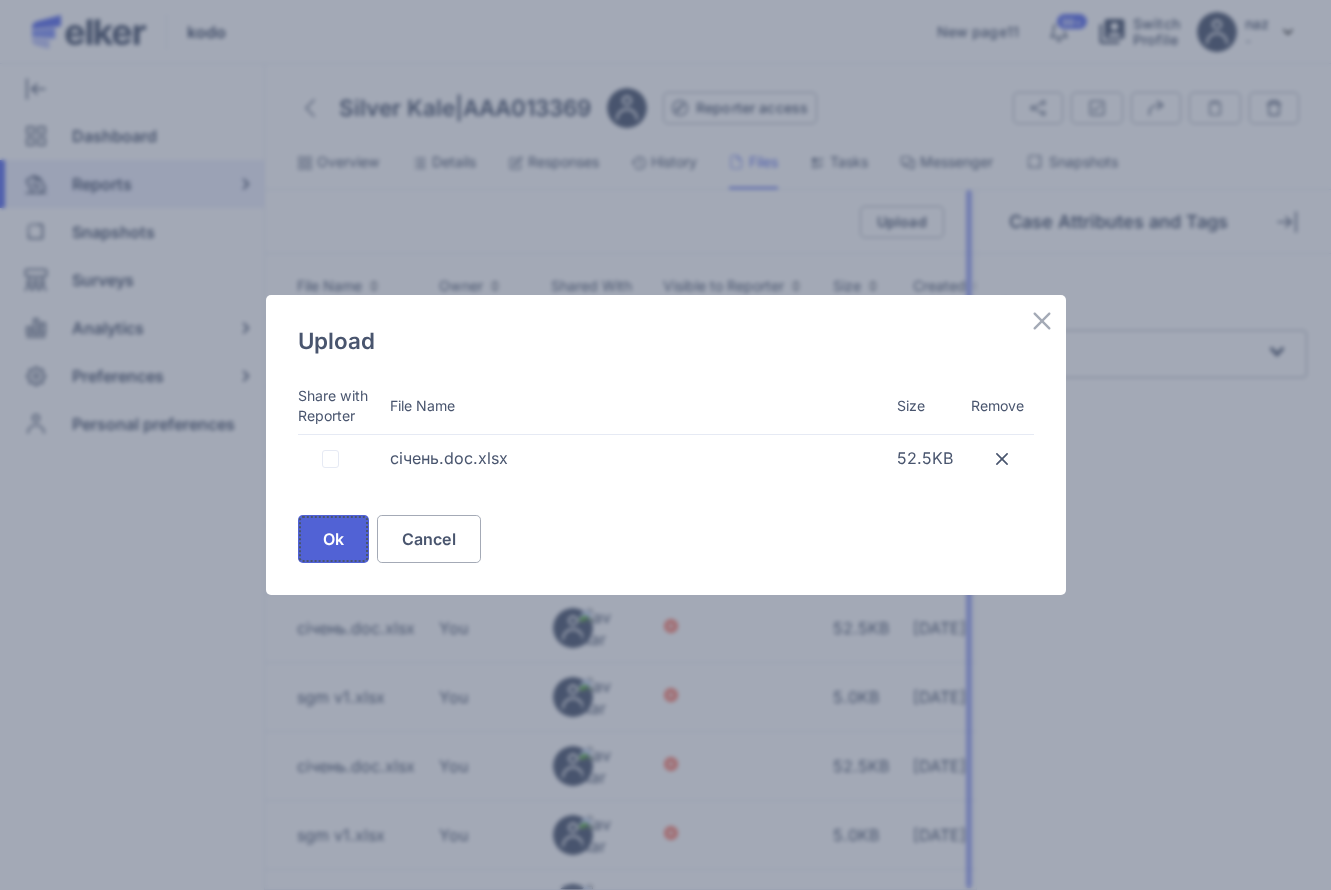 click on "Ok" 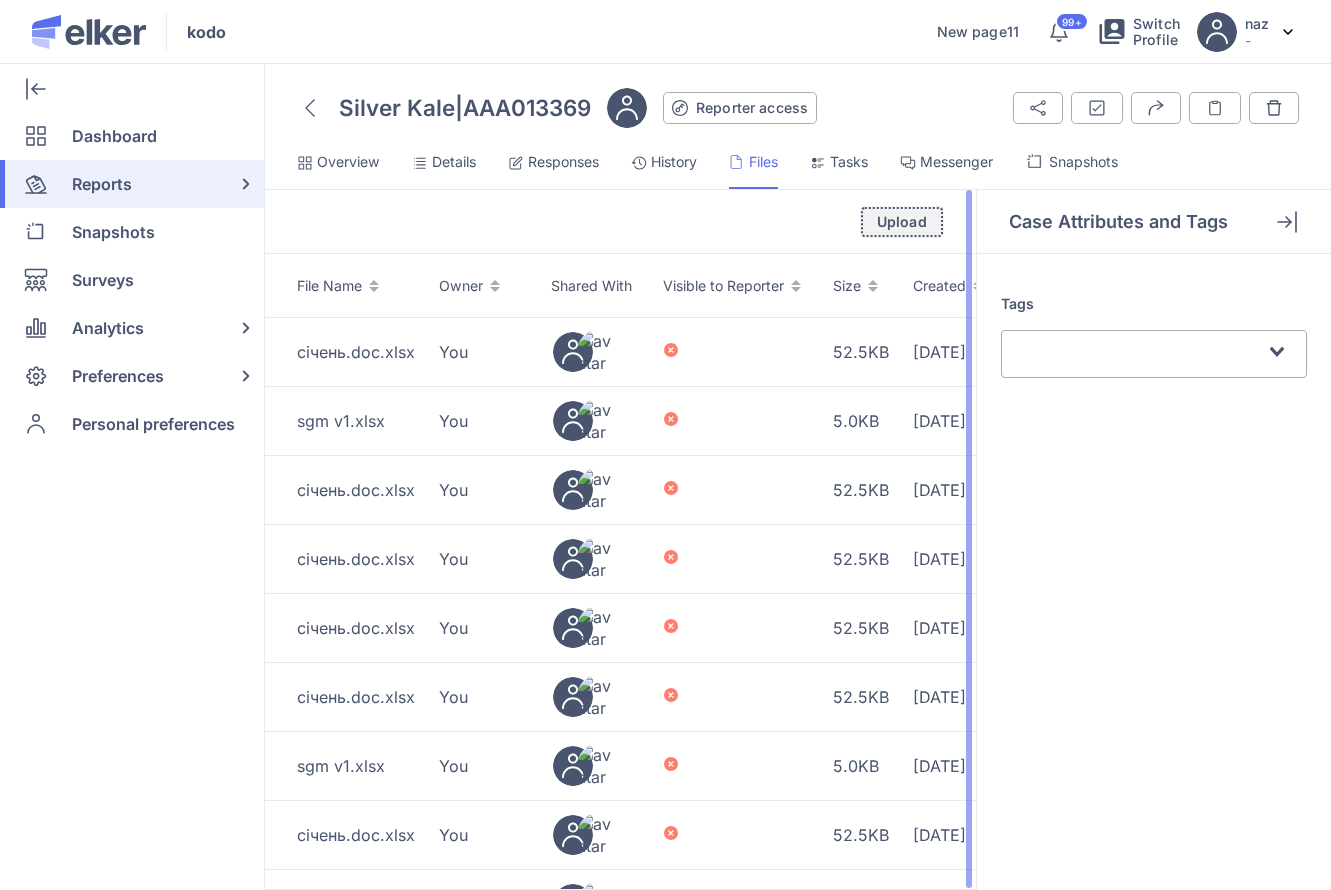 click on "Upload" at bounding box center (902, 222) 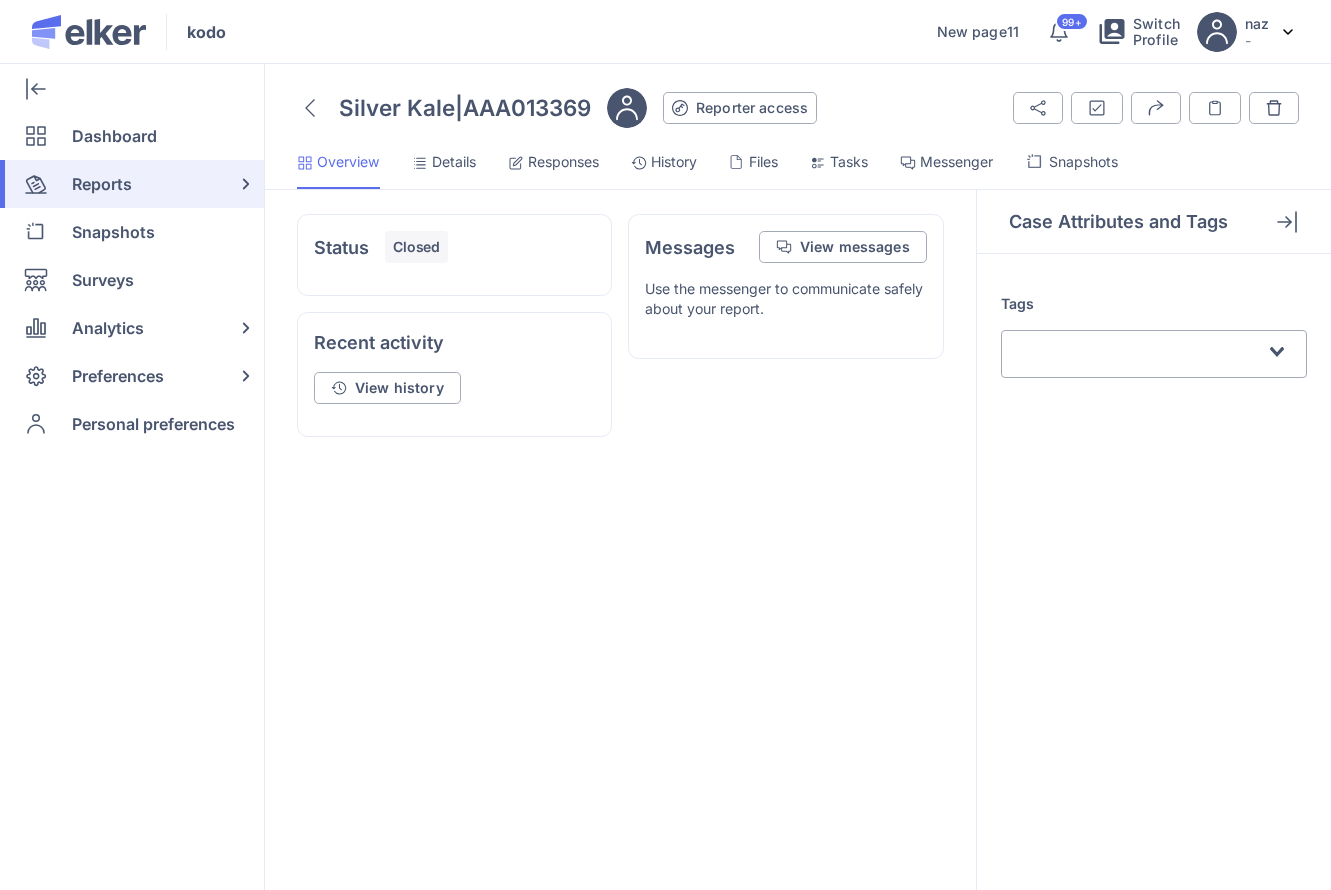 scroll, scrollTop: 0, scrollLeft: 0, axis: both 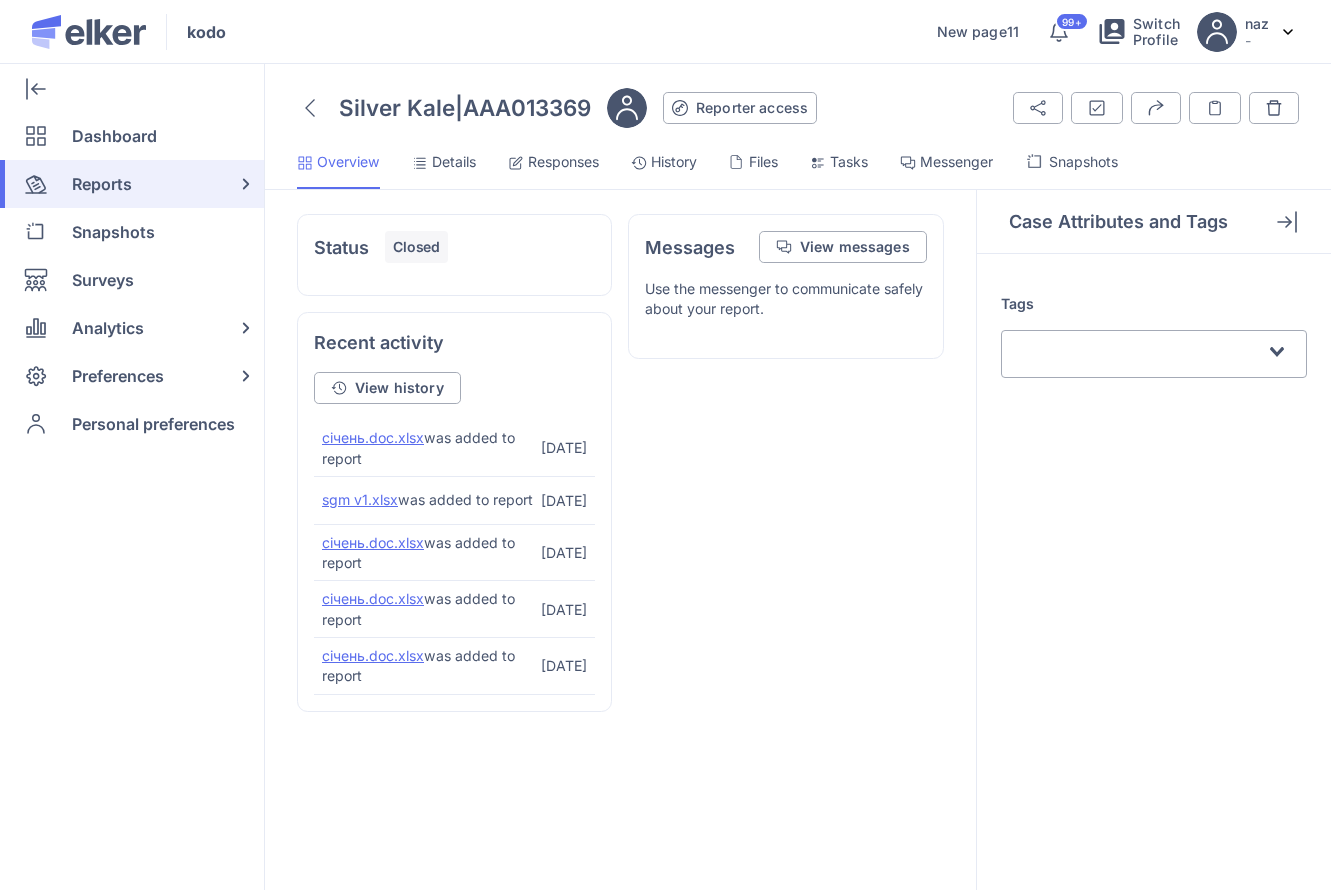 click on "Files" 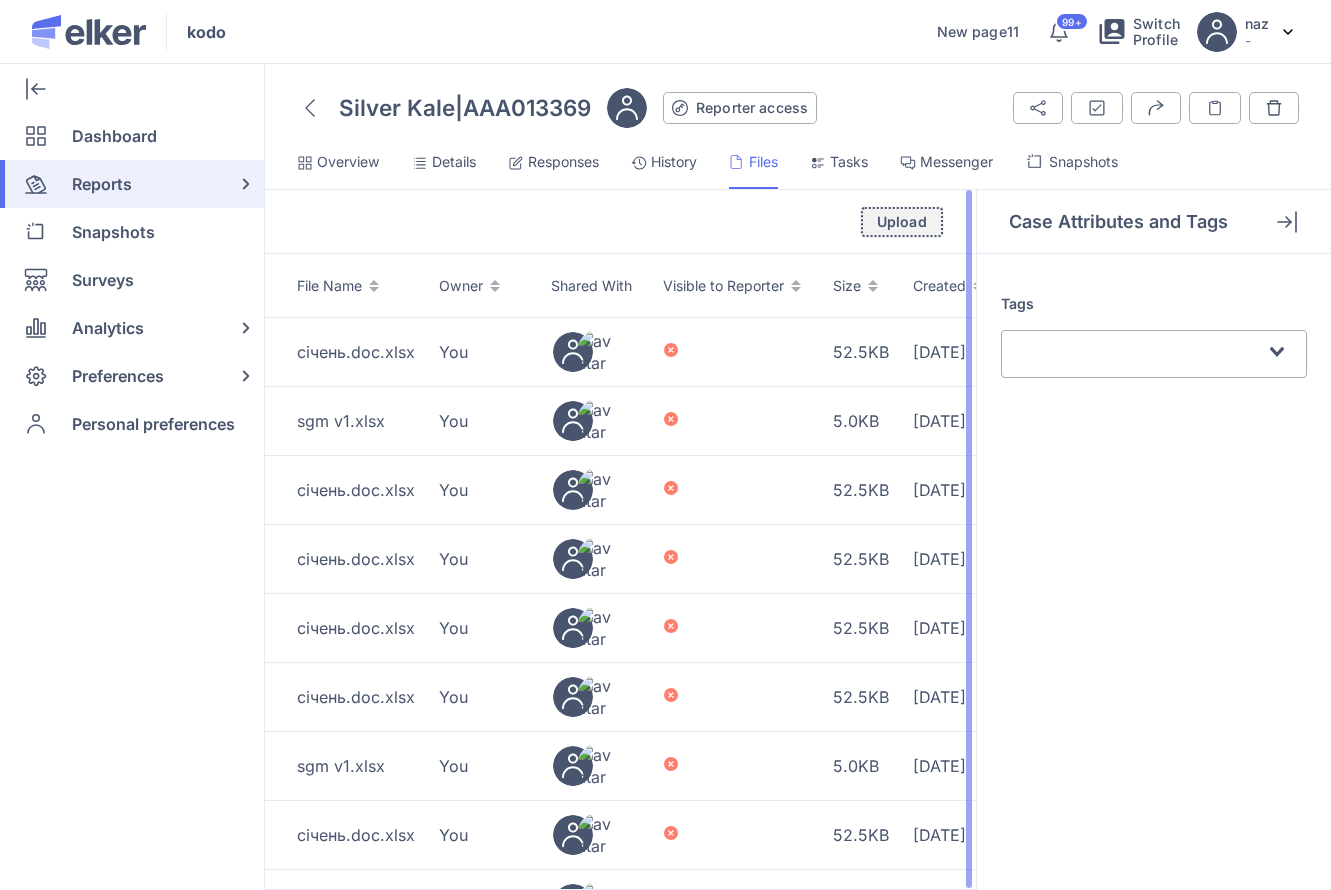 click on "Upload" at bounding box center [902, 222] 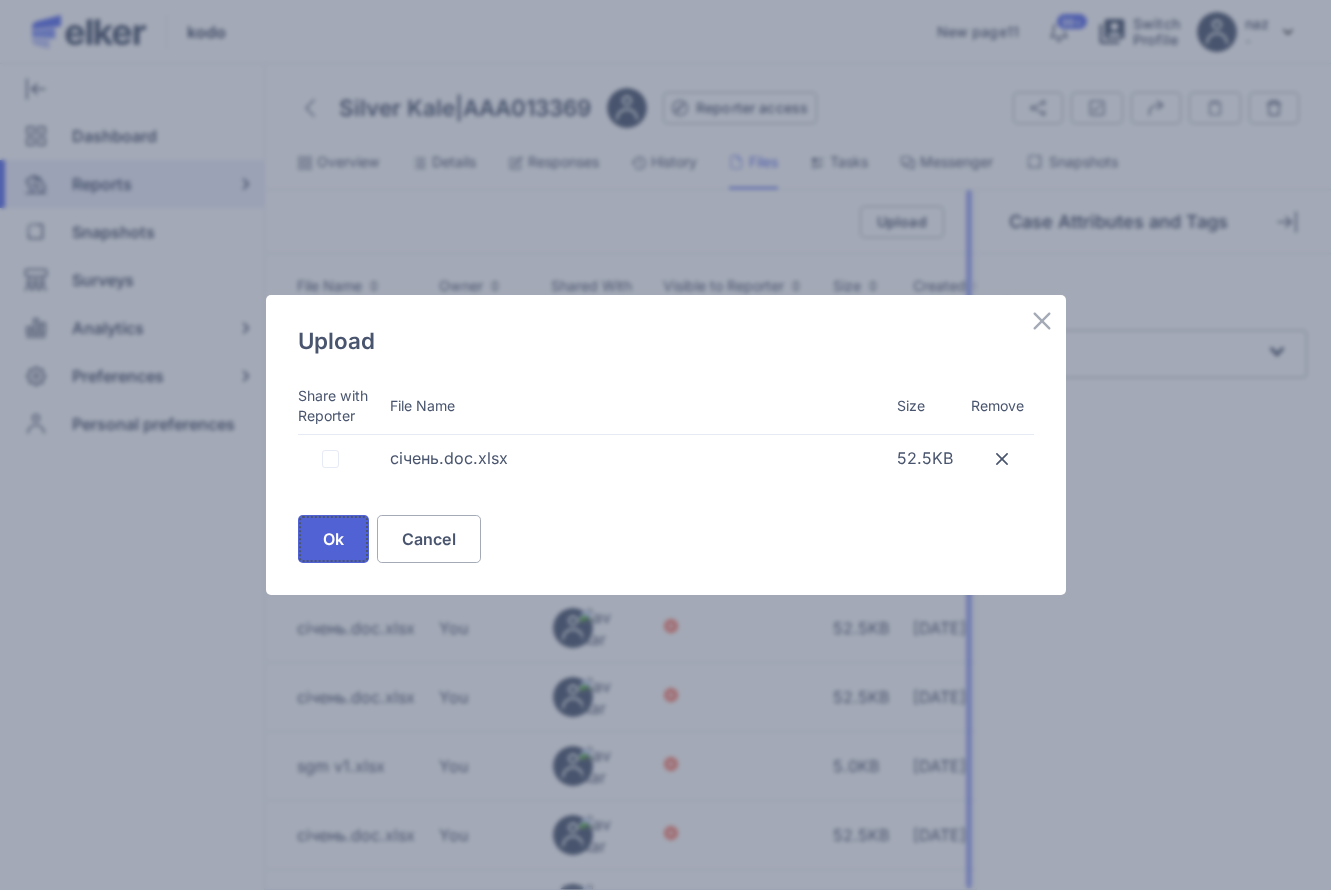 click on "Ok" at bounding box center (333, 539) 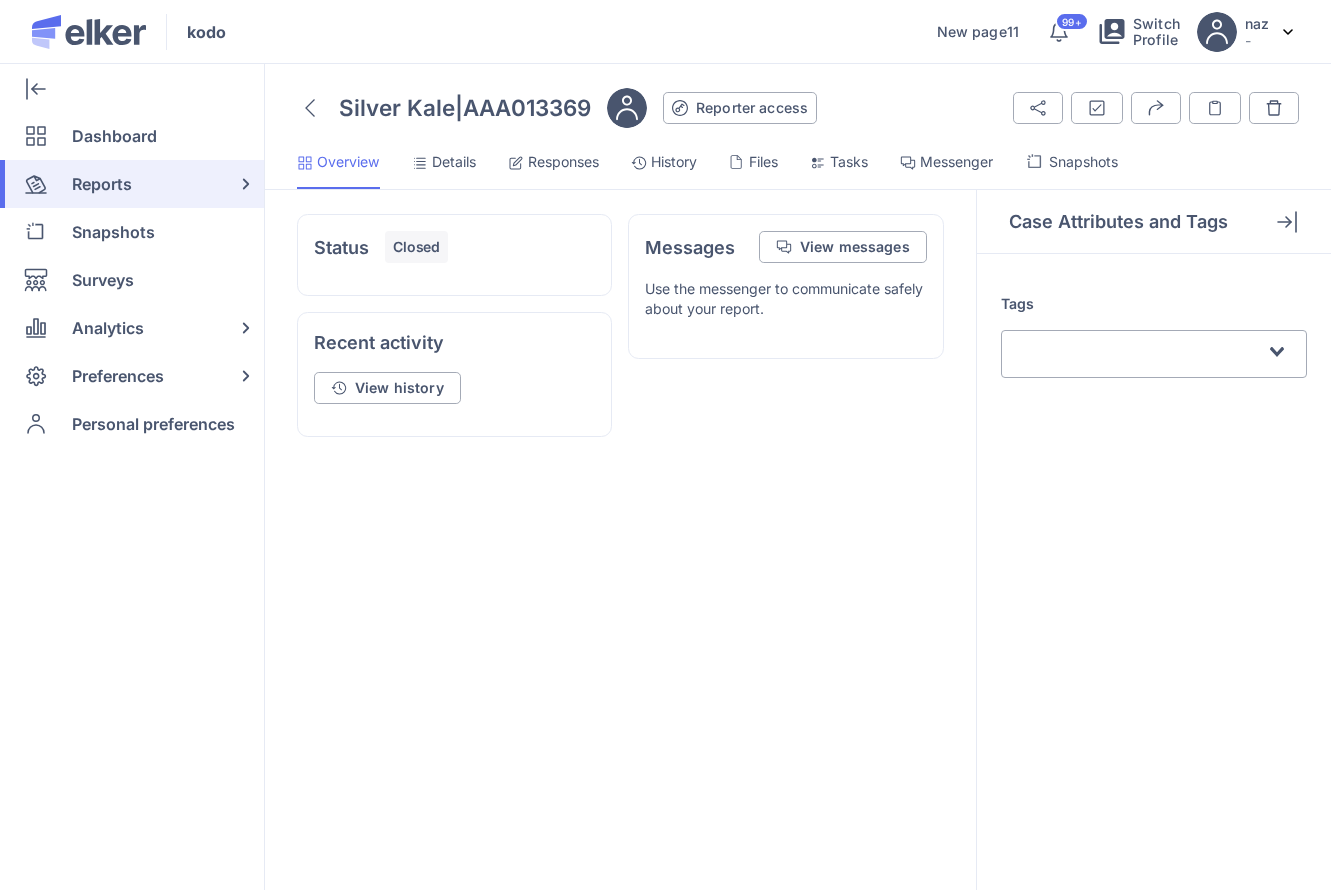scroll, scrollTop: 0, scrollLeft: 0, axis: both 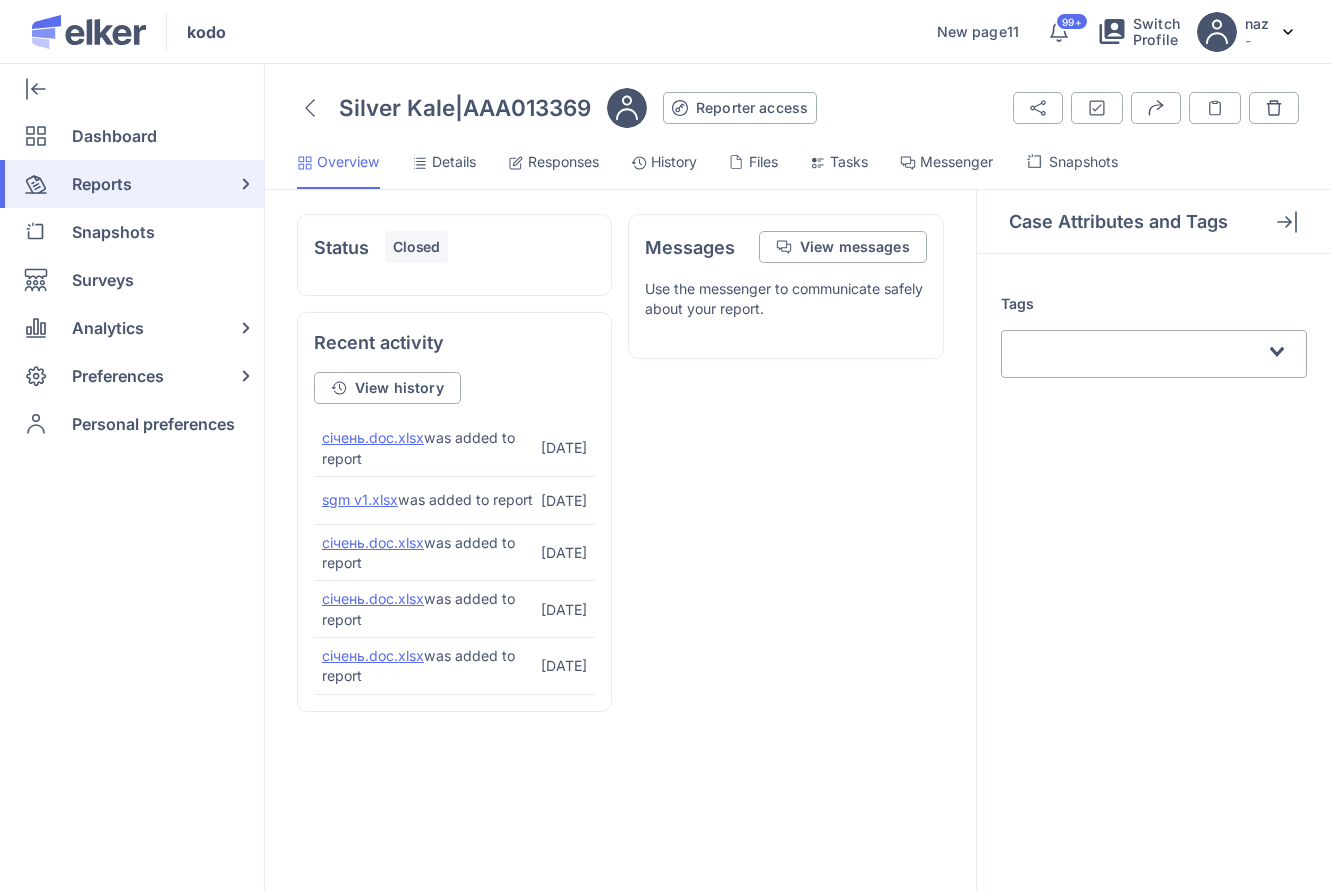 click on "Files" at bounding box center (763, 162) 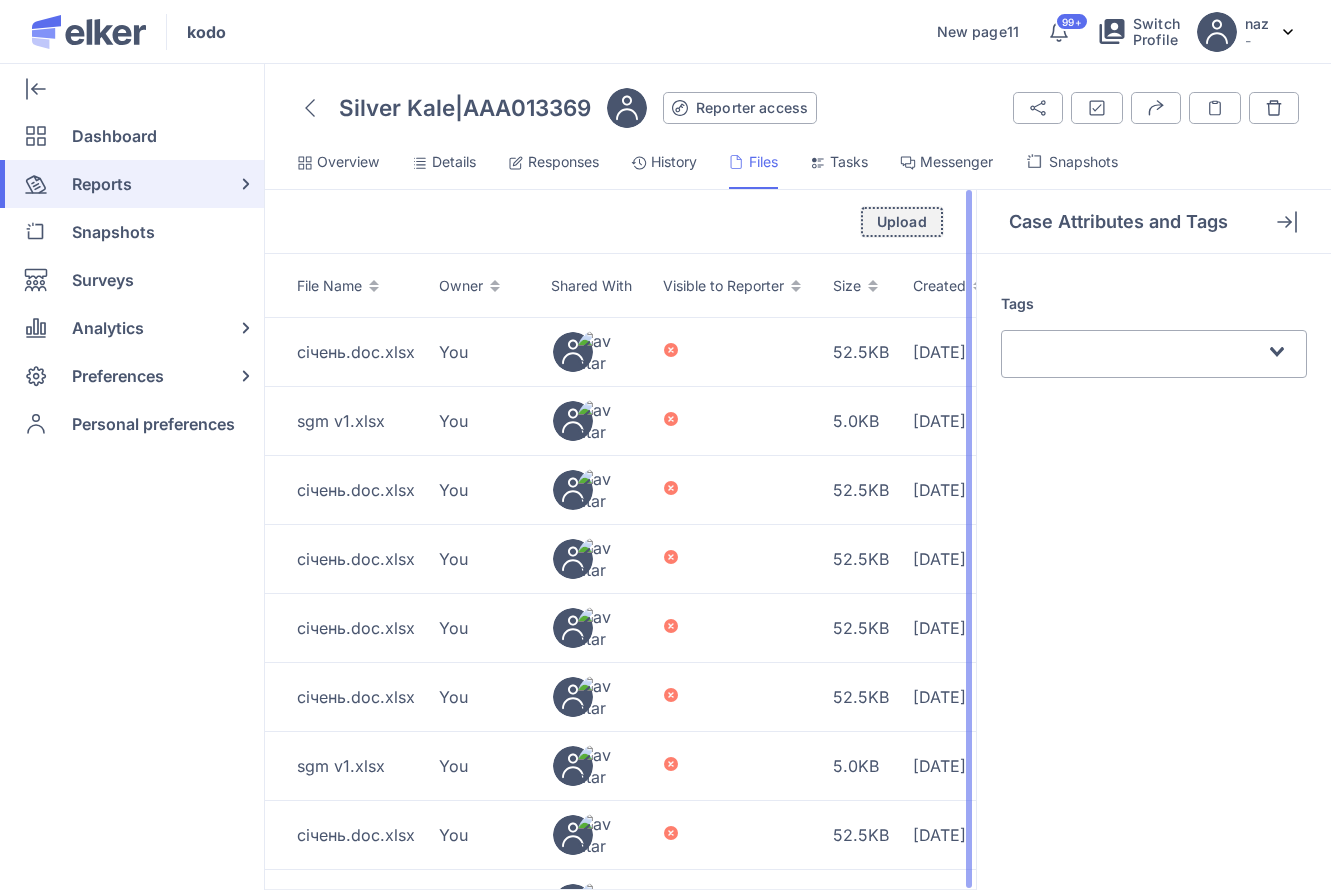 click on "Upload" at bounding box center [902, 222] 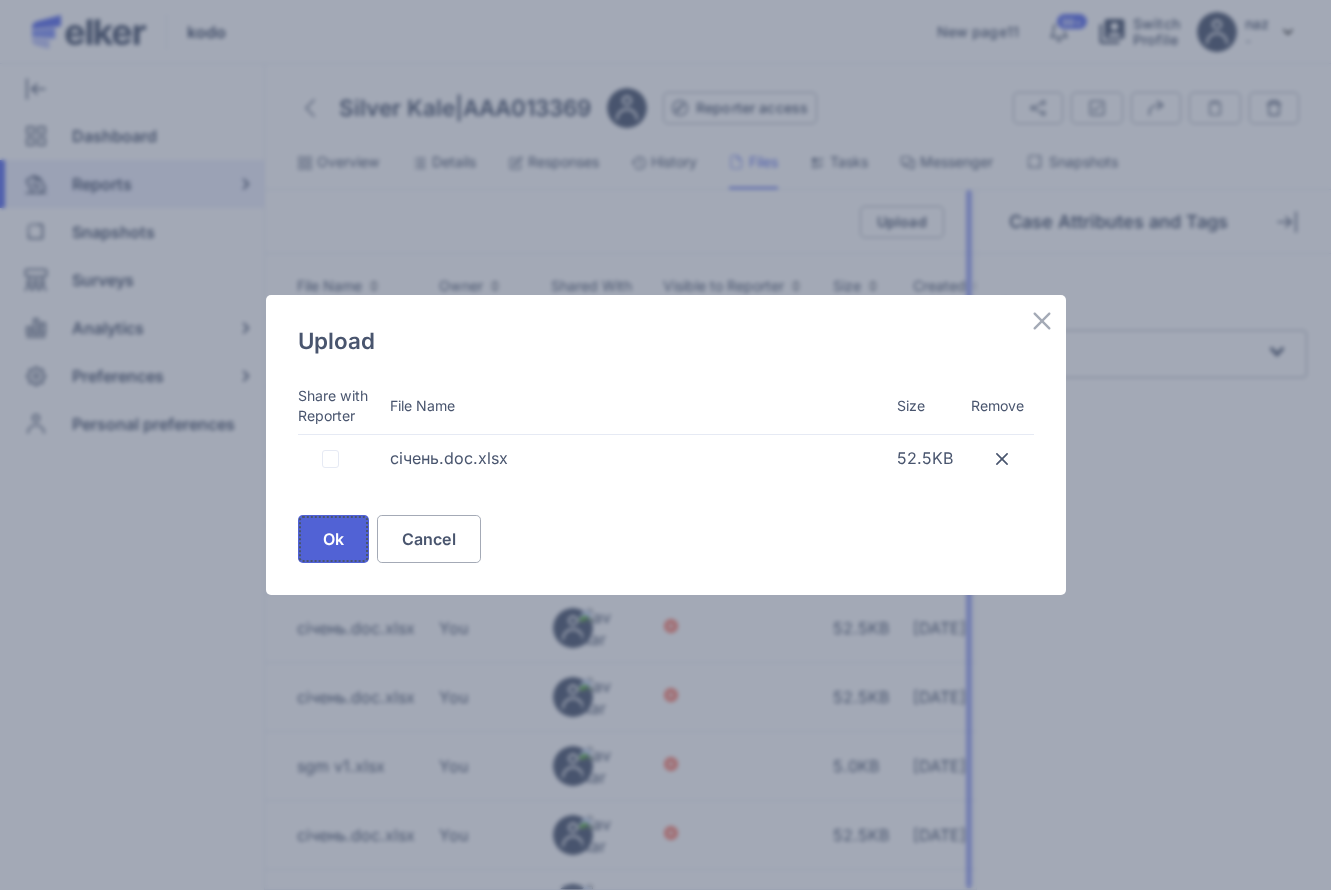 click on "Ok" 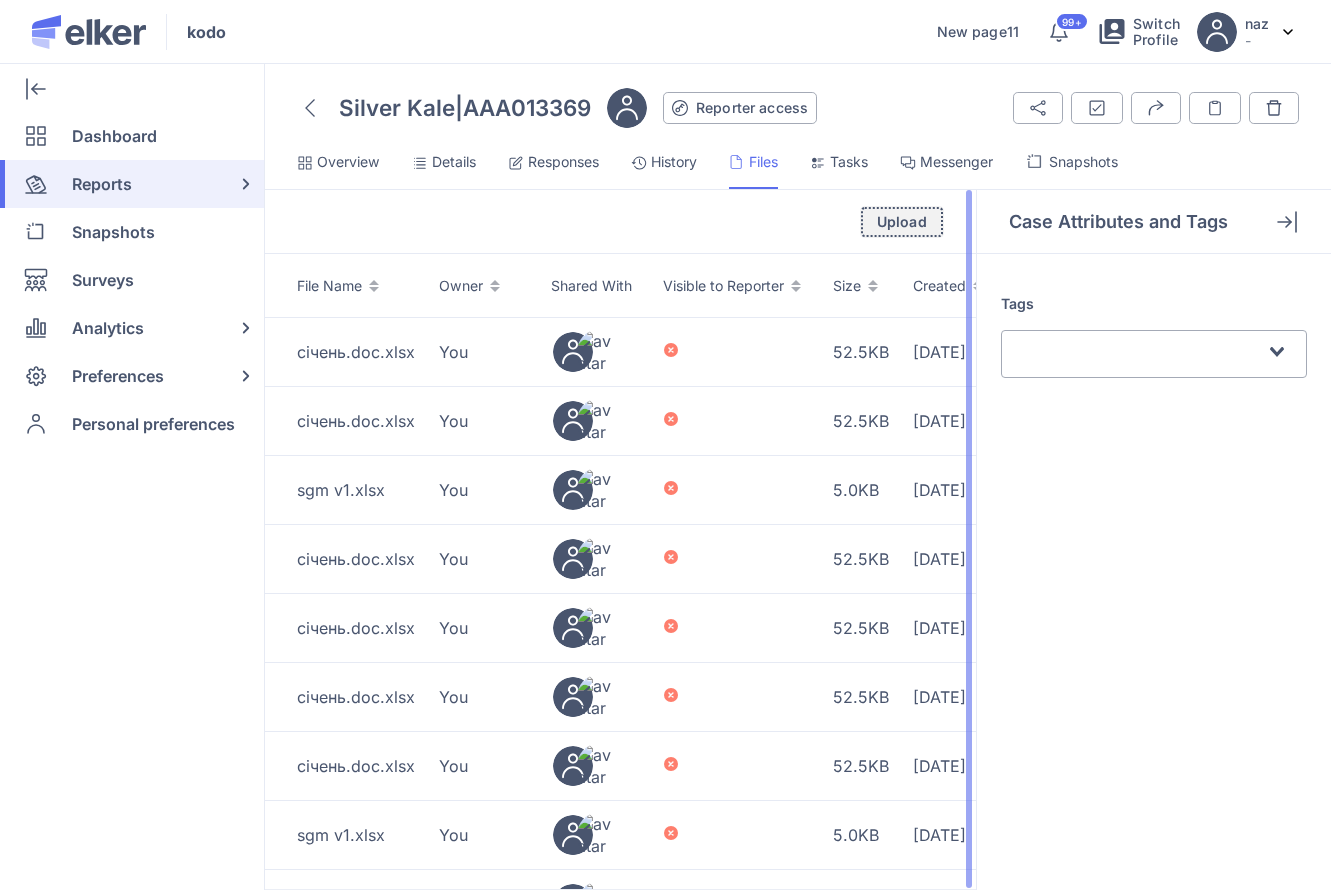 click on "Upload" at bounding box center (902, 222) 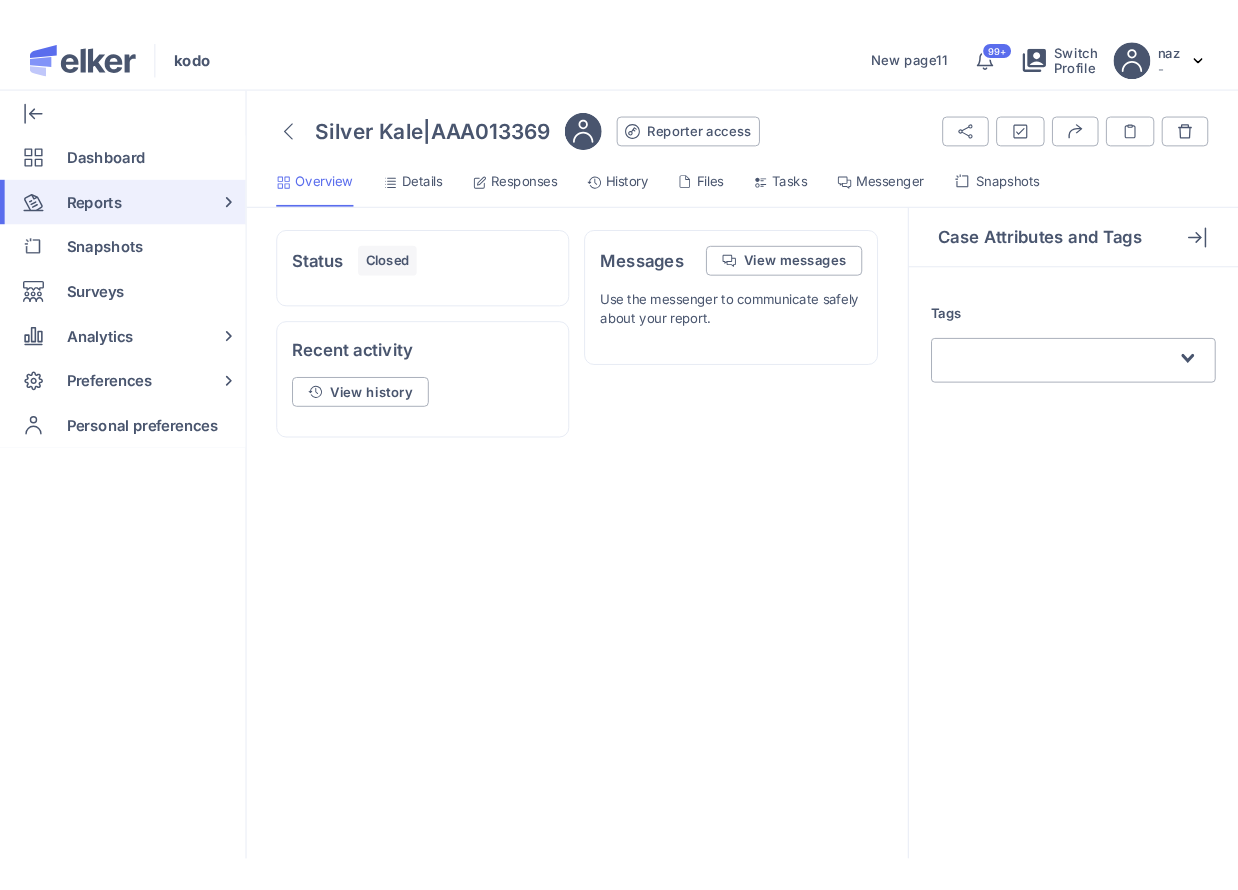 scroll, scrollTop: 0, scrollLeft: 0, axis: both 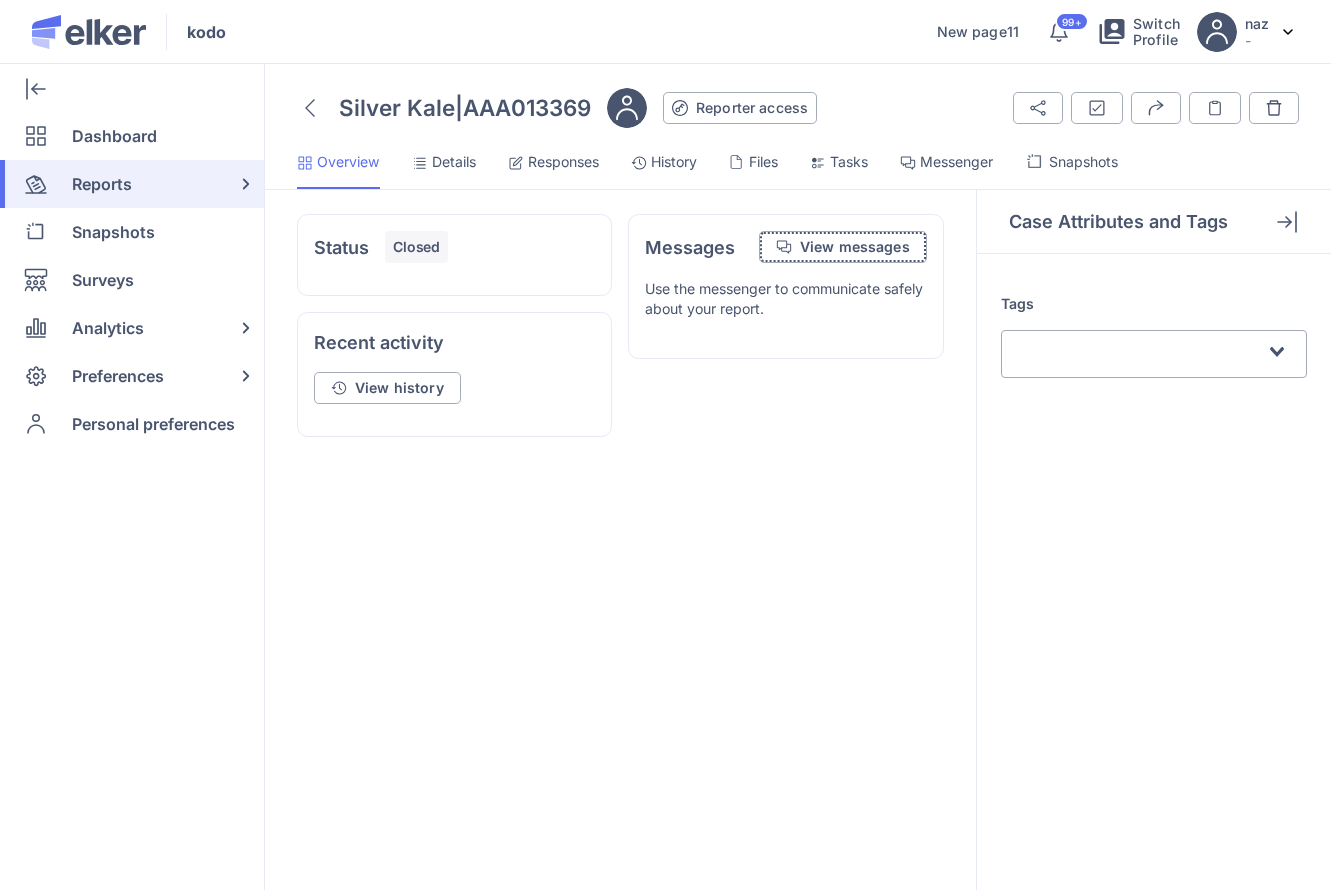 click on "View messages" 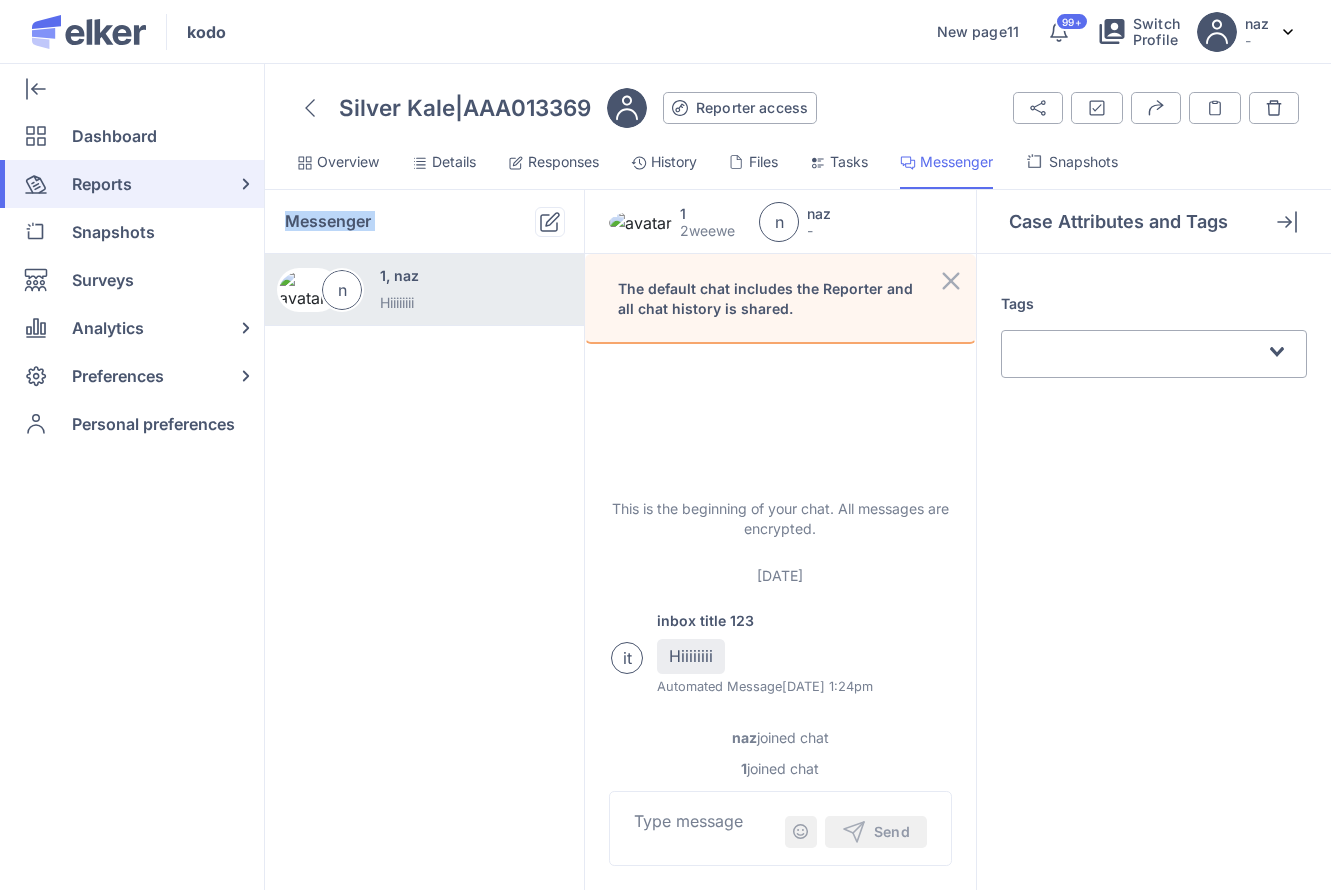 drag, startPoint x: 0, startPoint y: 0, endPoint x: 815, endPoint y: 188, distance: 836.4024 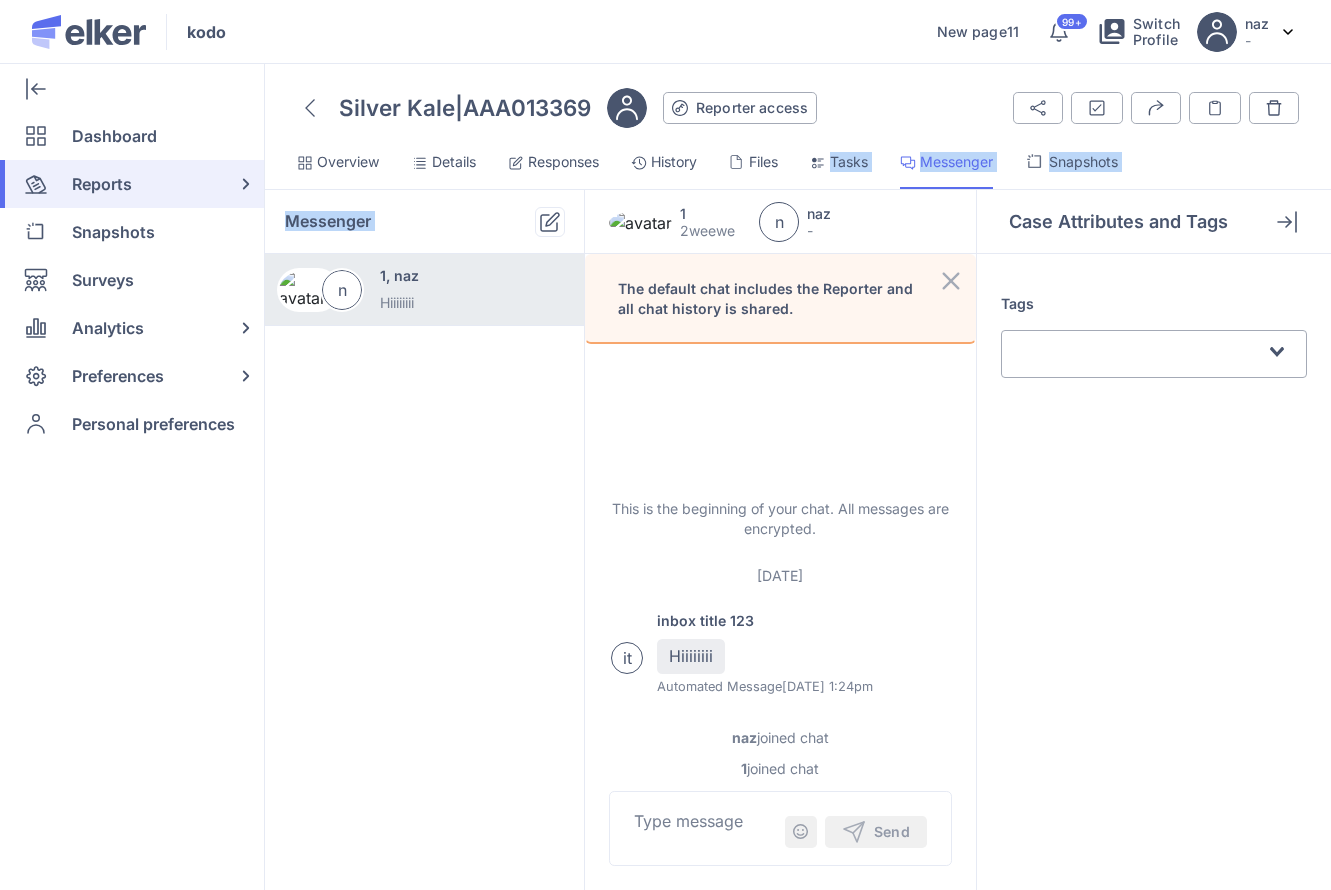click 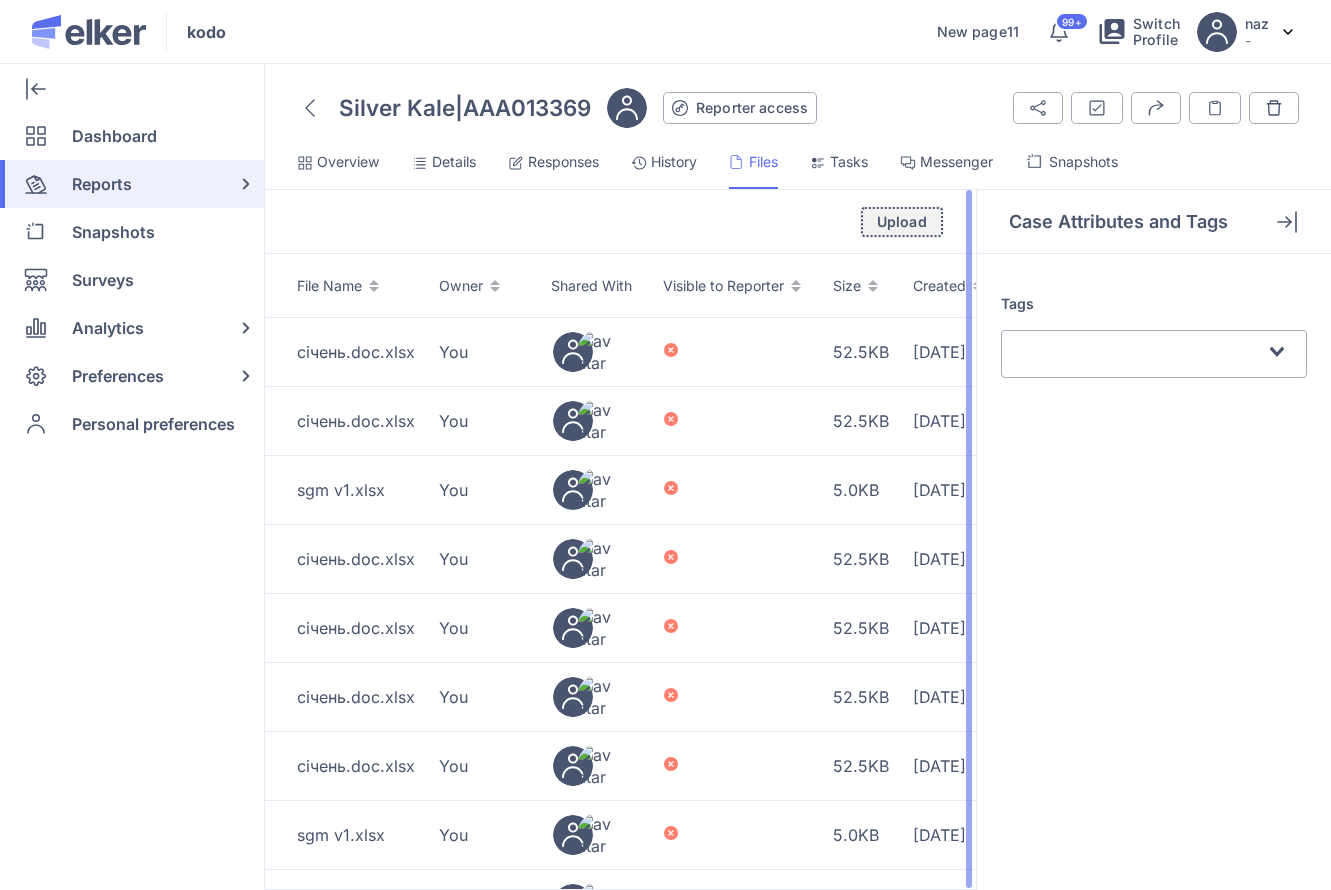 click on "Upload" at bounding box center (902, 222) 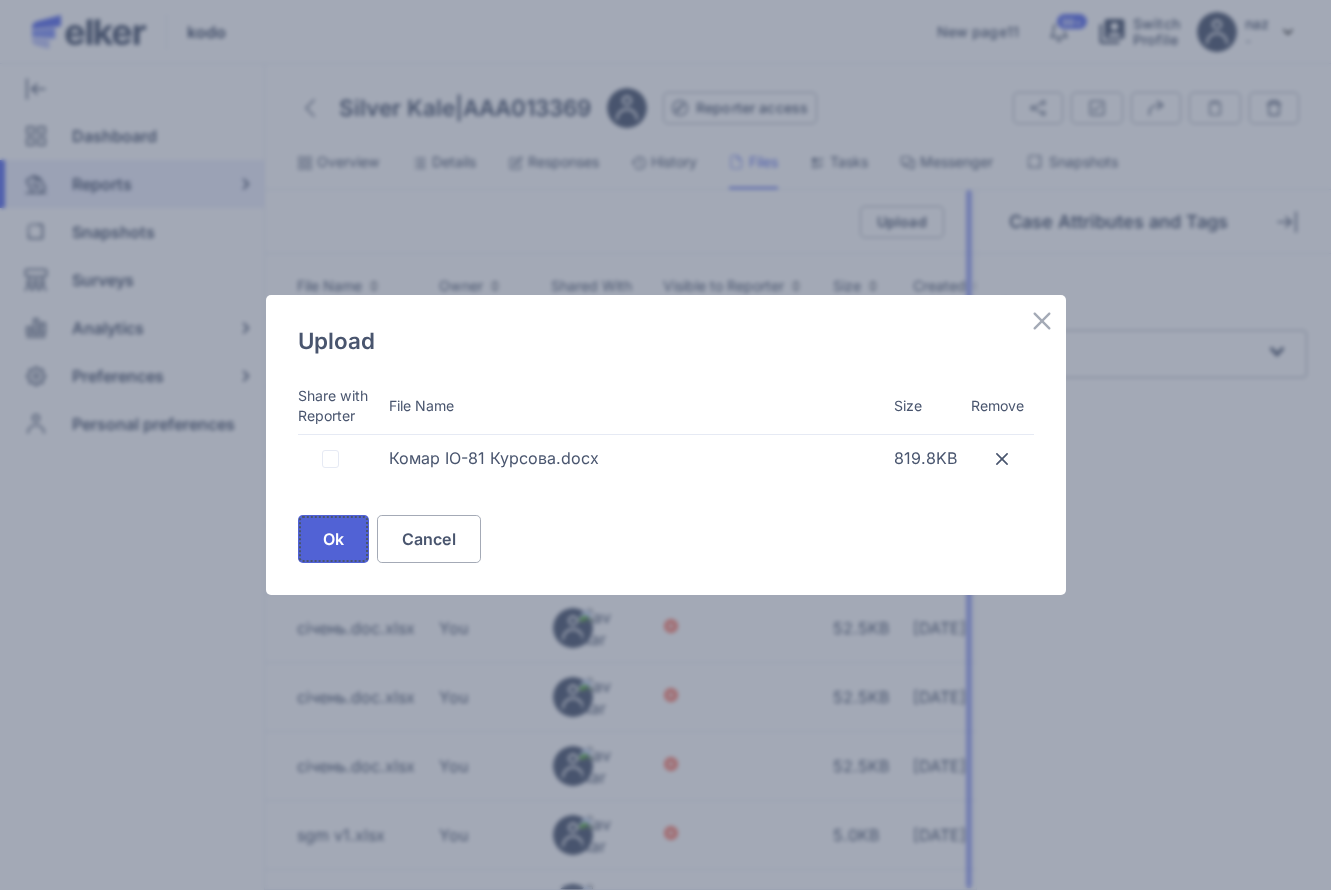 click on "Ok" 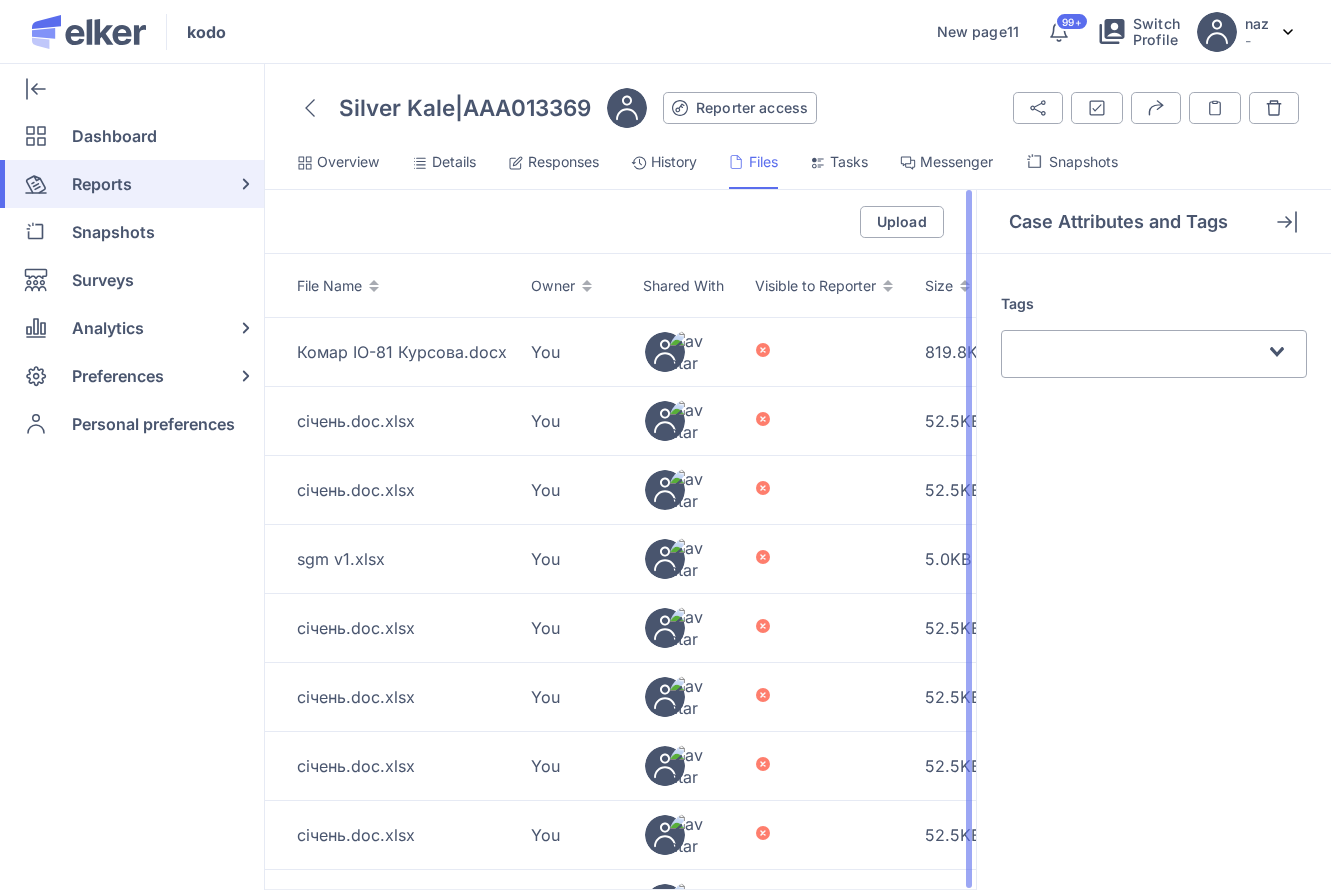 click on "Tags Loading..." at bounding box center (1154, 572) 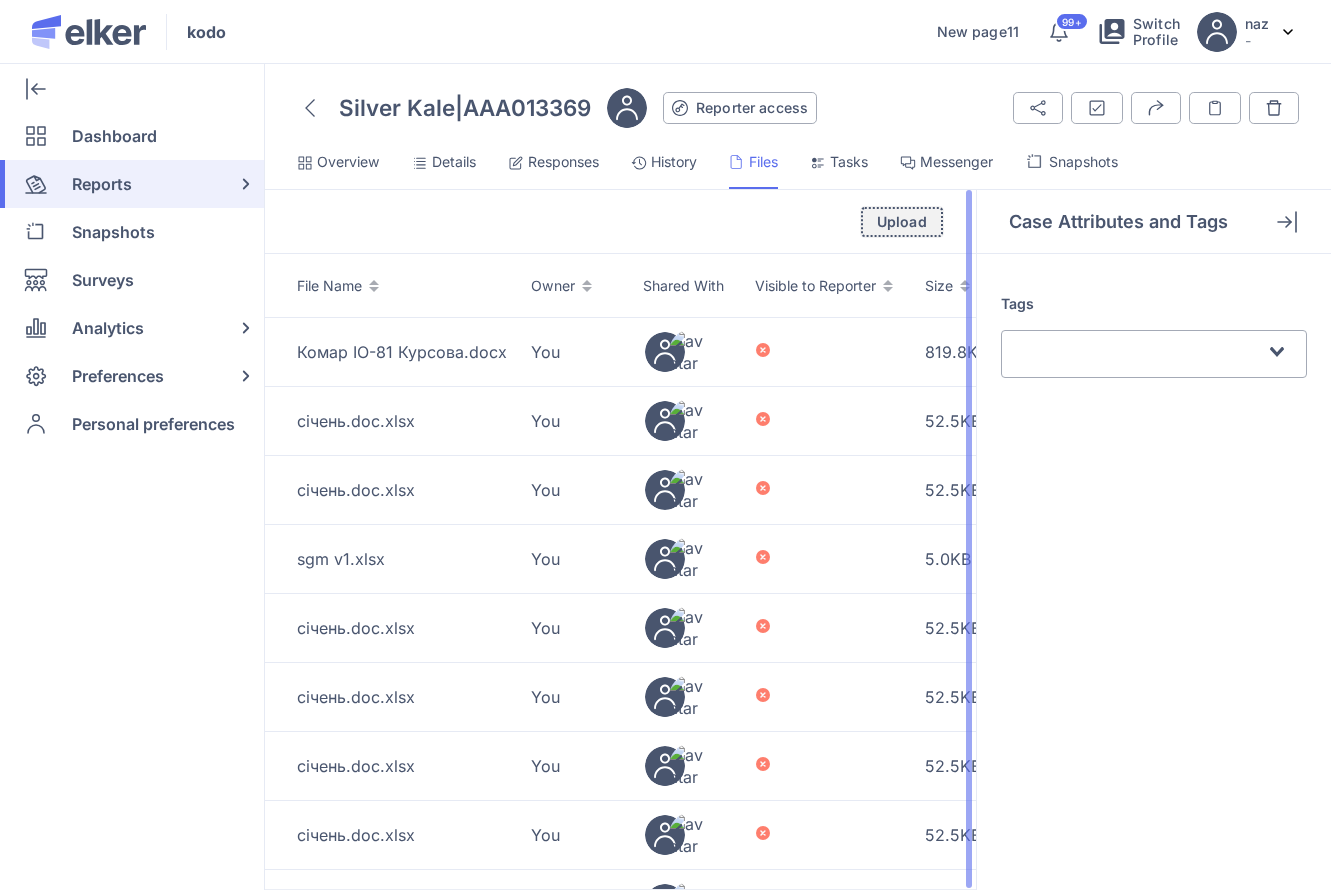 click on "Upload" at bounding box center [902, 222] 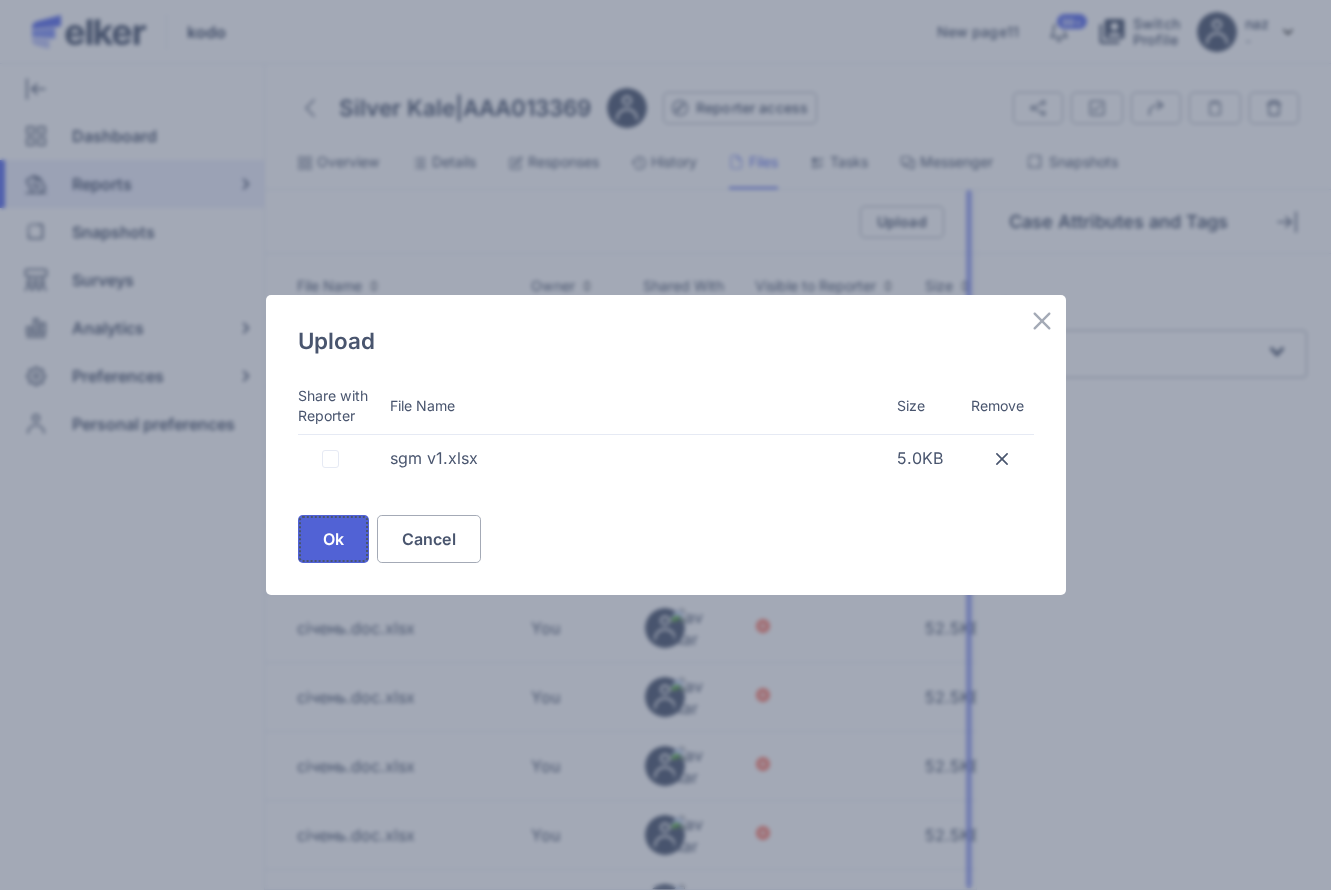 click on "Ok" at bounding box center [333, 539] 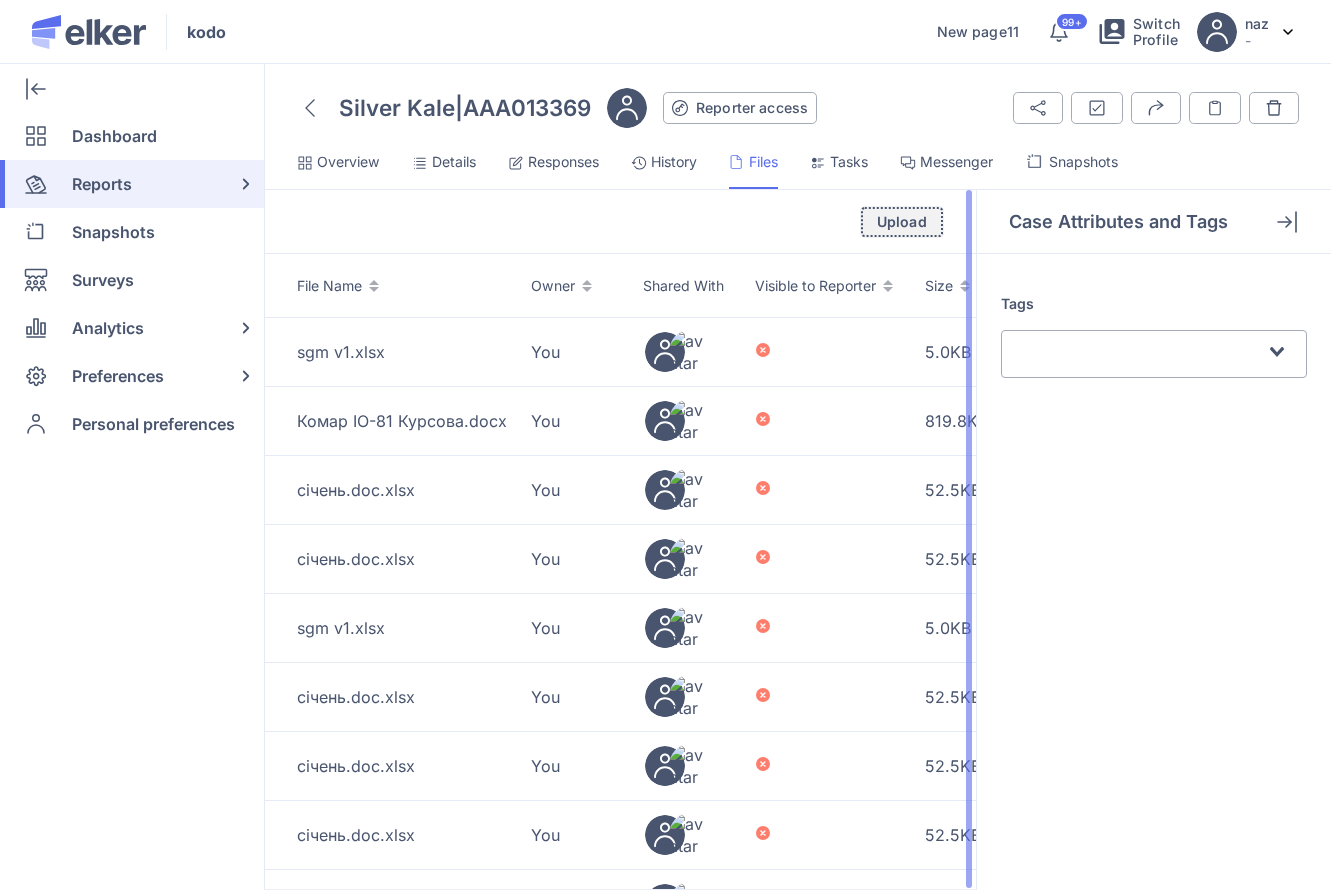 click on "Upload" at bounding box center (902, 222) 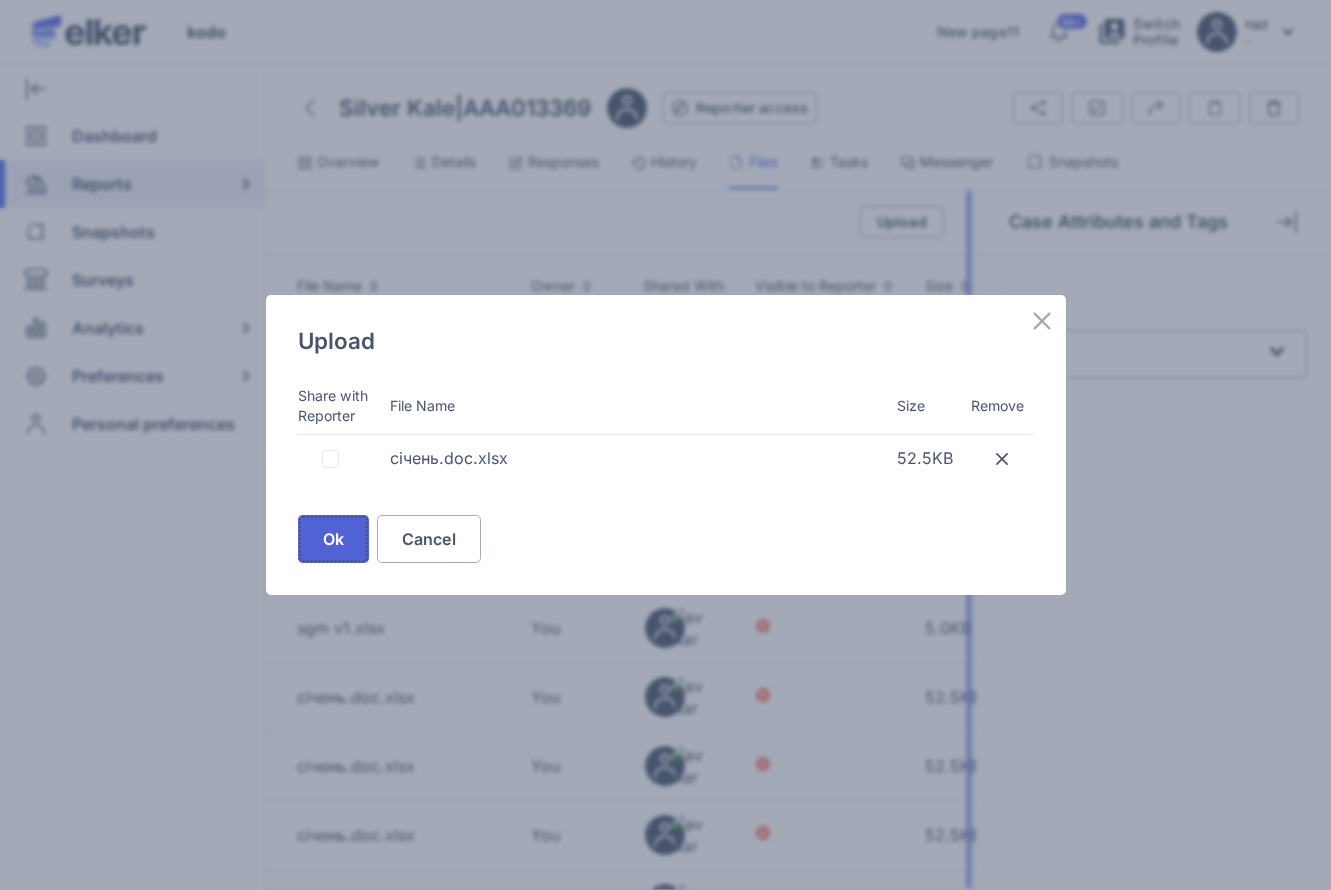 click on "Ok" at bounding box center [333, 539] 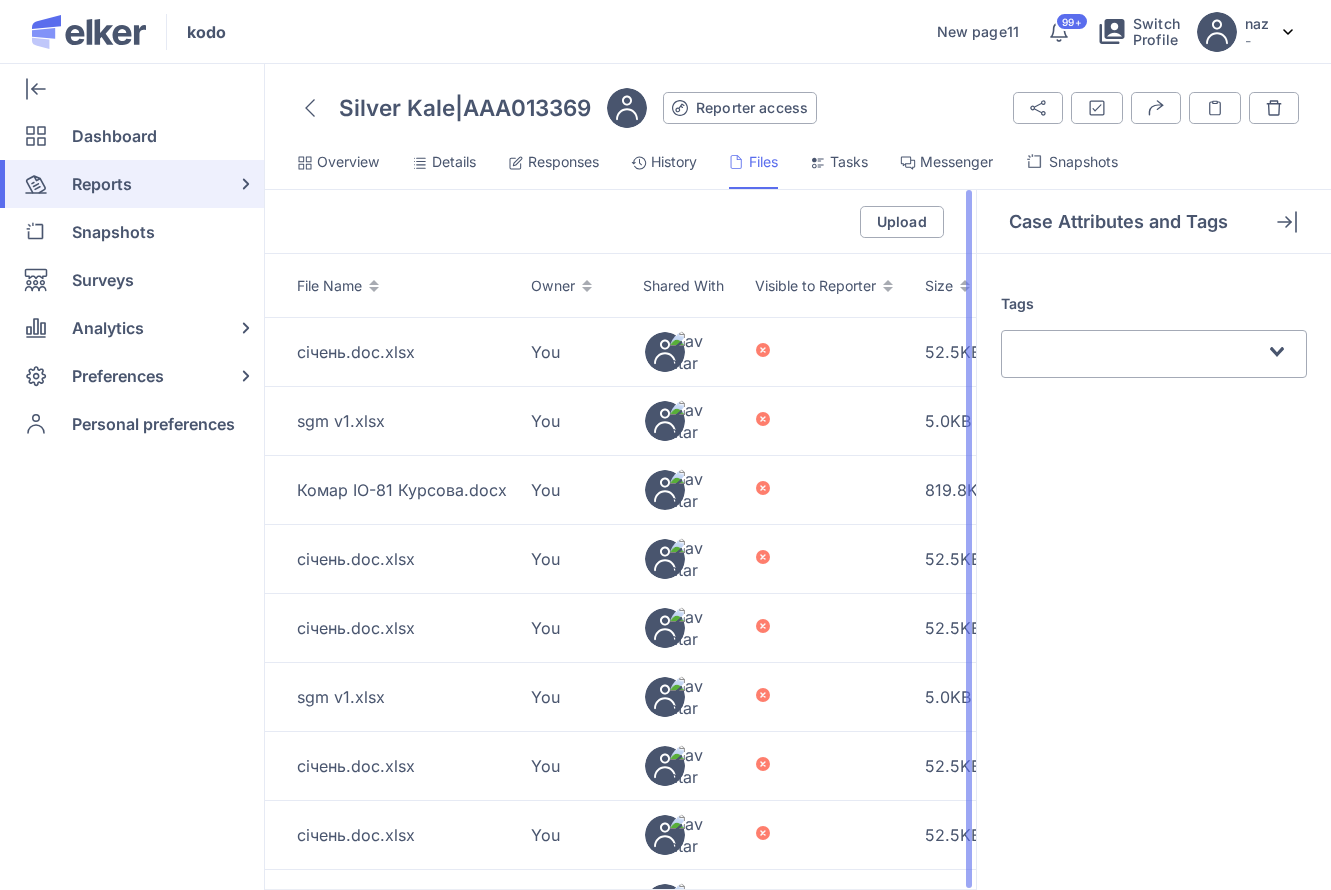 click on "Connecting securely
kodo New page11 Information 99+ Switch Profile naz - Preferences Logout Dashboard Reports Drafts Snapshots Surveys Analytics Overview Usage Reports Private notes Preferences Users Manage Team Manage Reporters Group Profiles Security Audit Log Configuration Reporting Pathways Task Templates Report Types Report Attributes Snapshot Templates Information Articles Display Settings Languages Integrations Inboxes Tags Statuses Roles Levels Automations Personal preferences Silver Kale  |  AAA013369
naz
naz - Reporter access Are you sure you want to delete this access method? Are you sure you want to delete this item? Delete Cancel
Share" at bounding box center (665, 445) 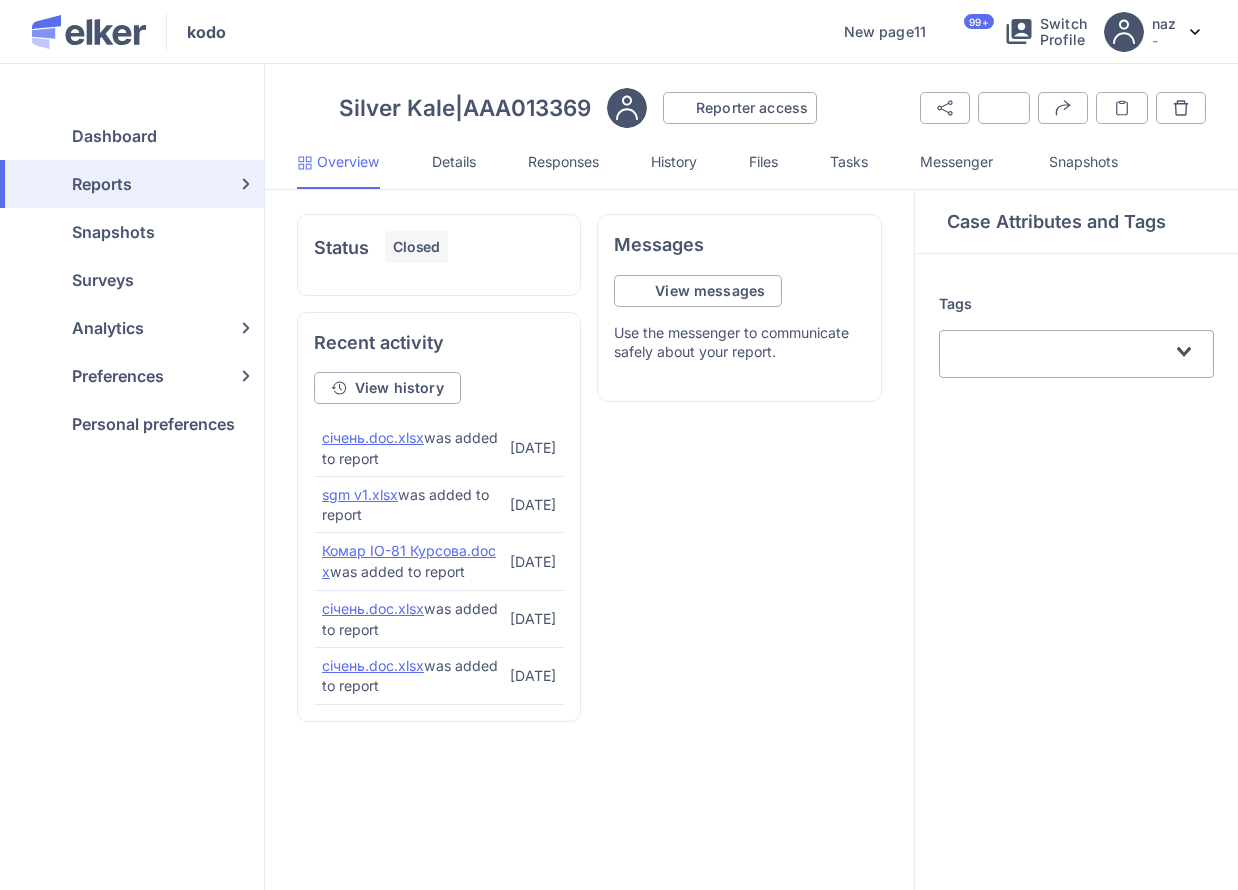 scroll, scrollTop: 0, scrollLeft: 0, axis: both 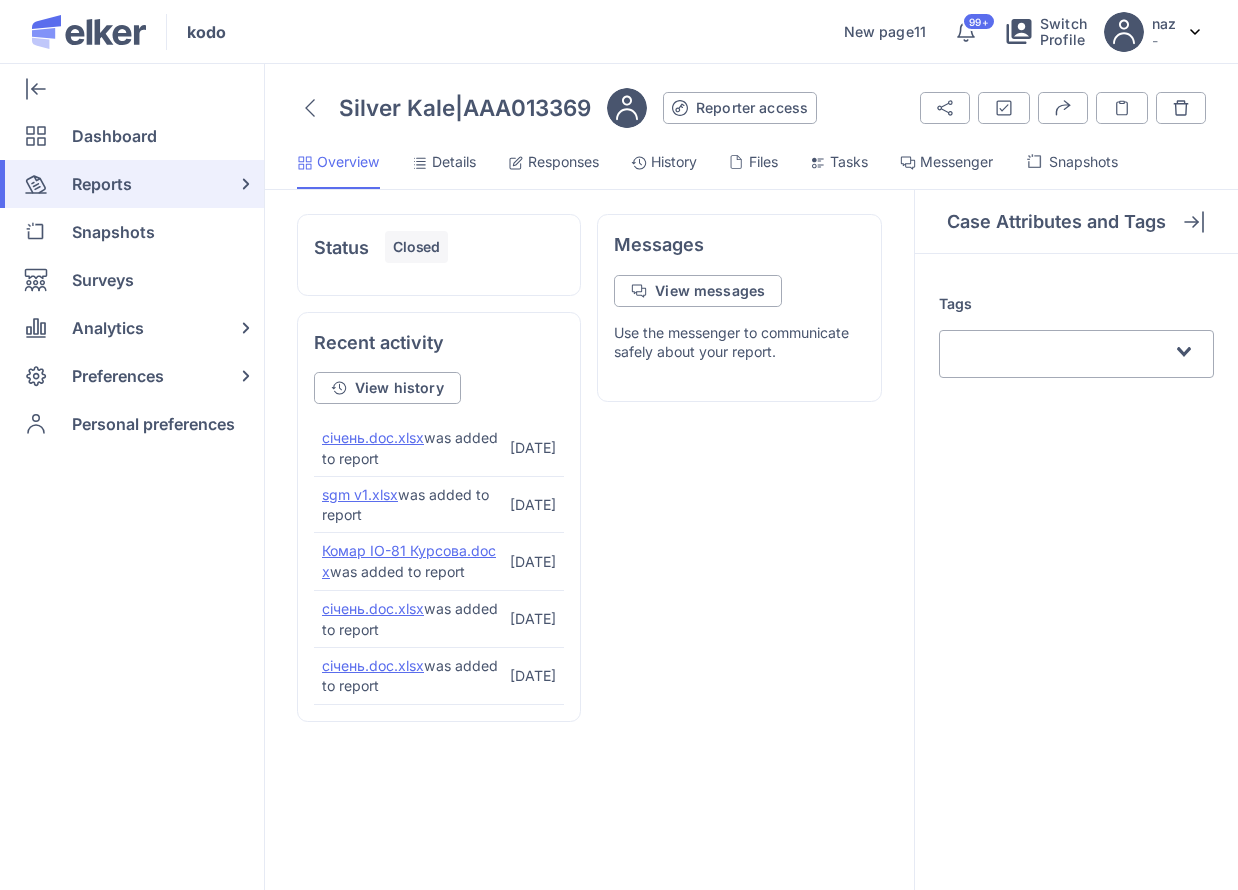 click 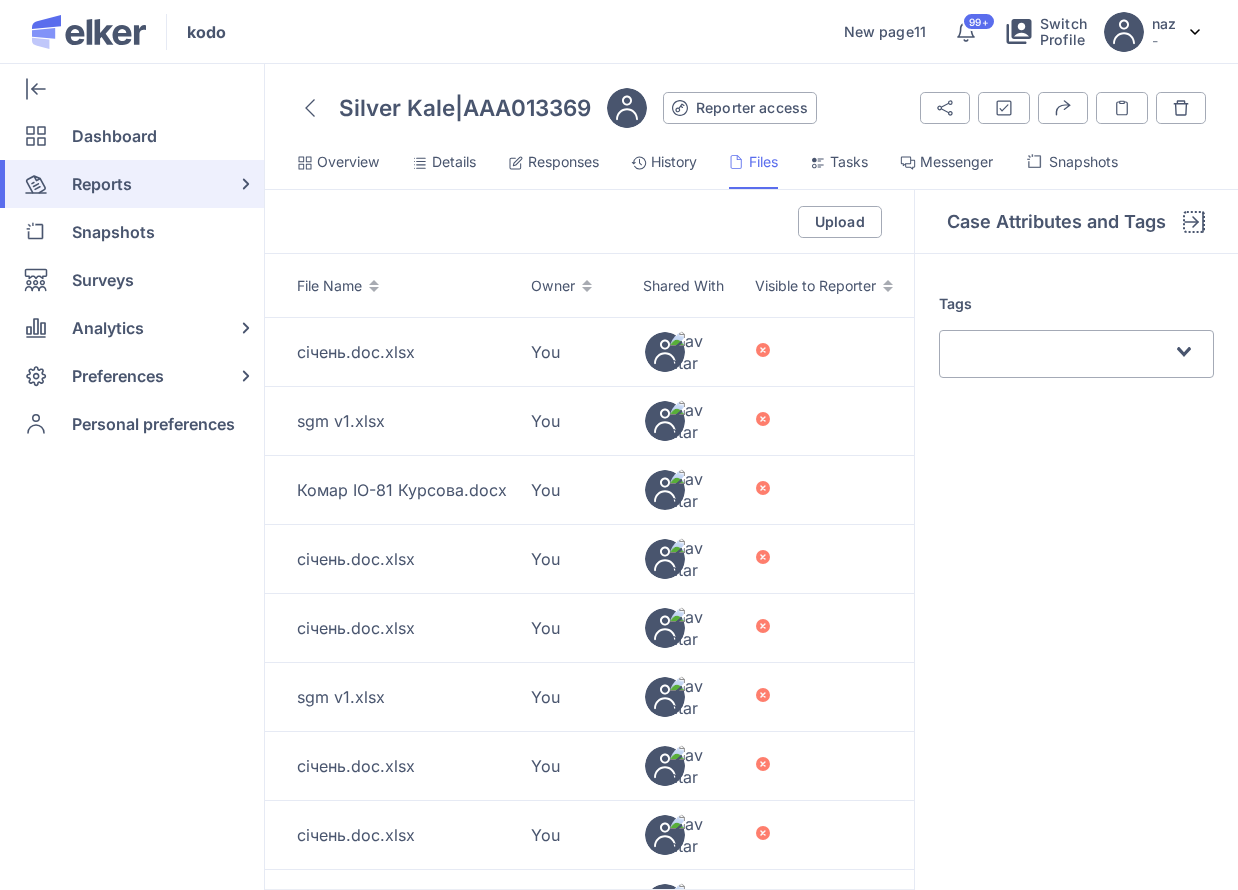click 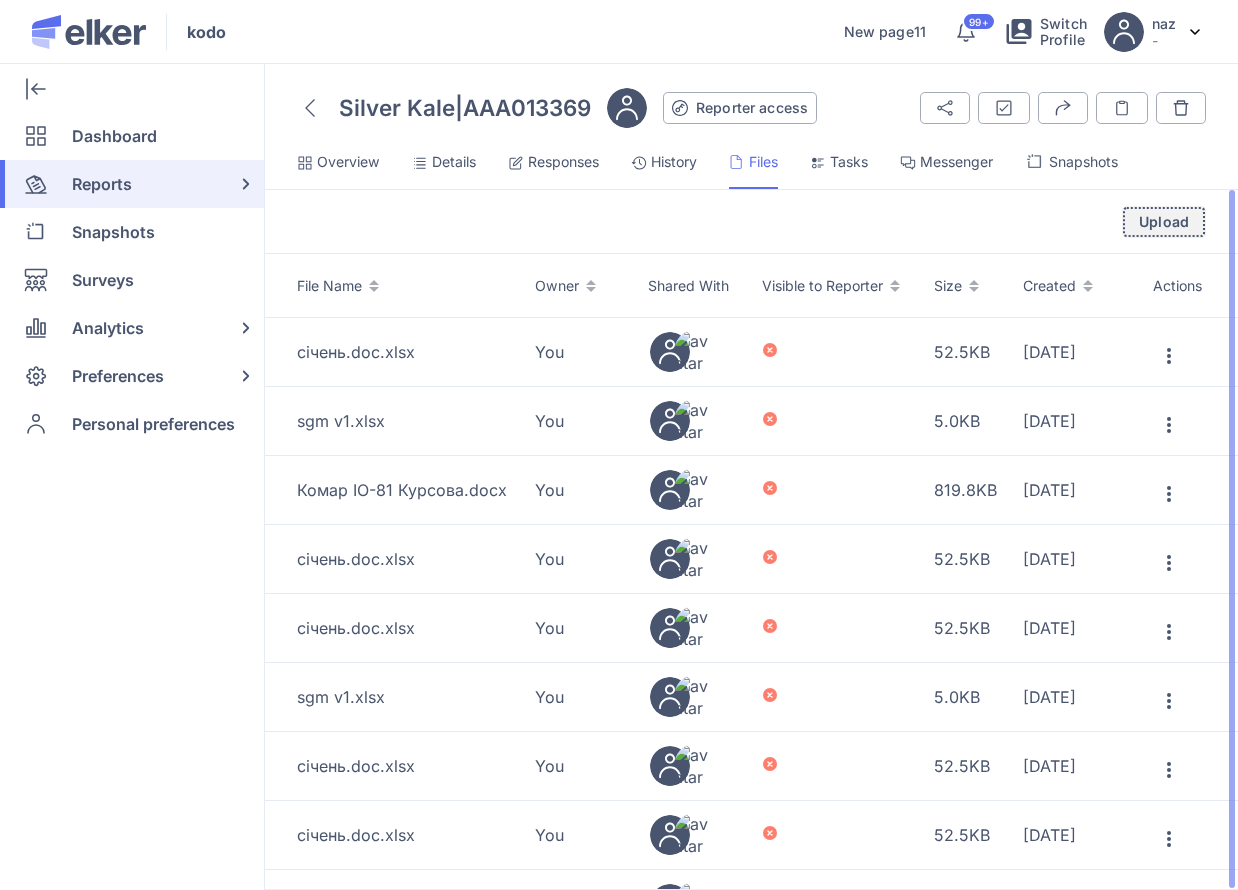 click on "Upload" at bounding box center (1164, 222) 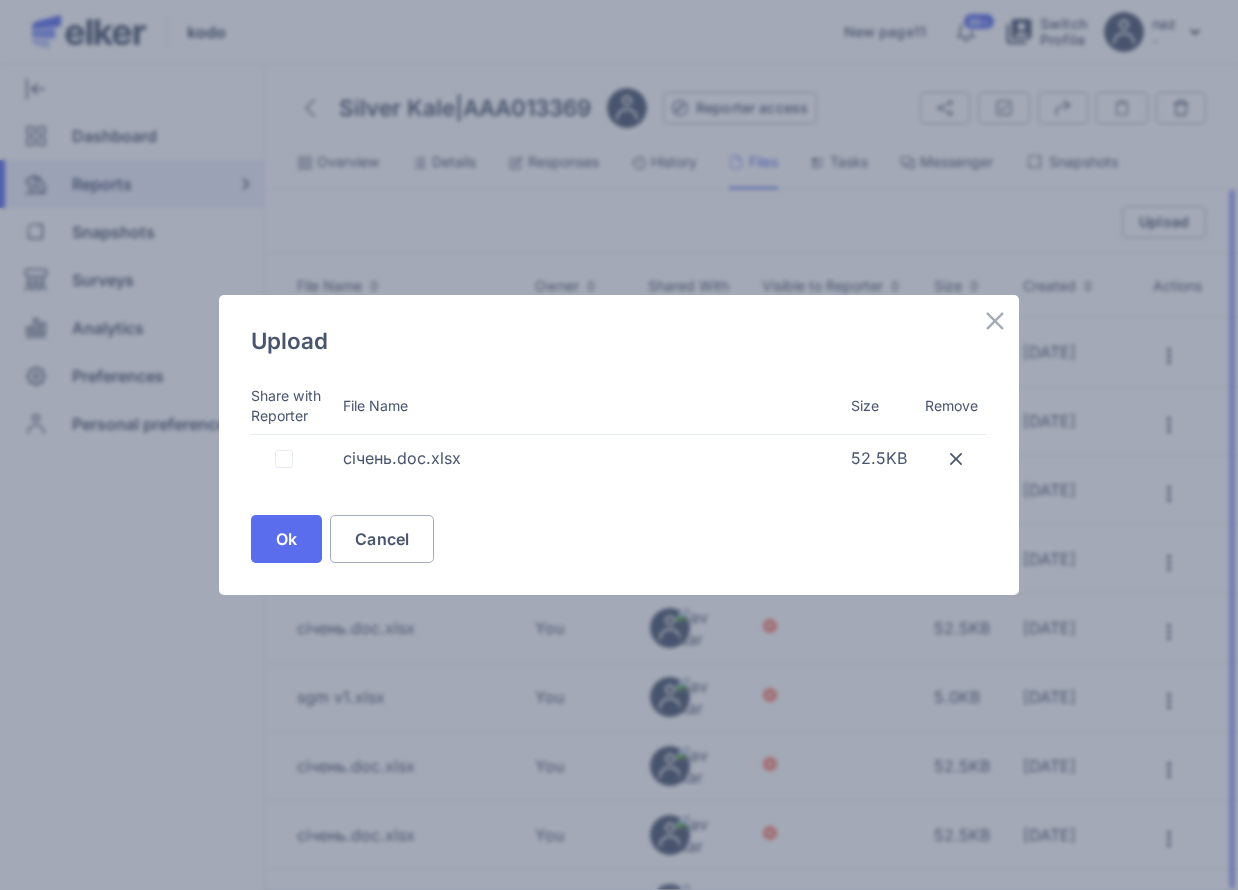 click on "Ok Cancel" at bounding box center [619, 539] 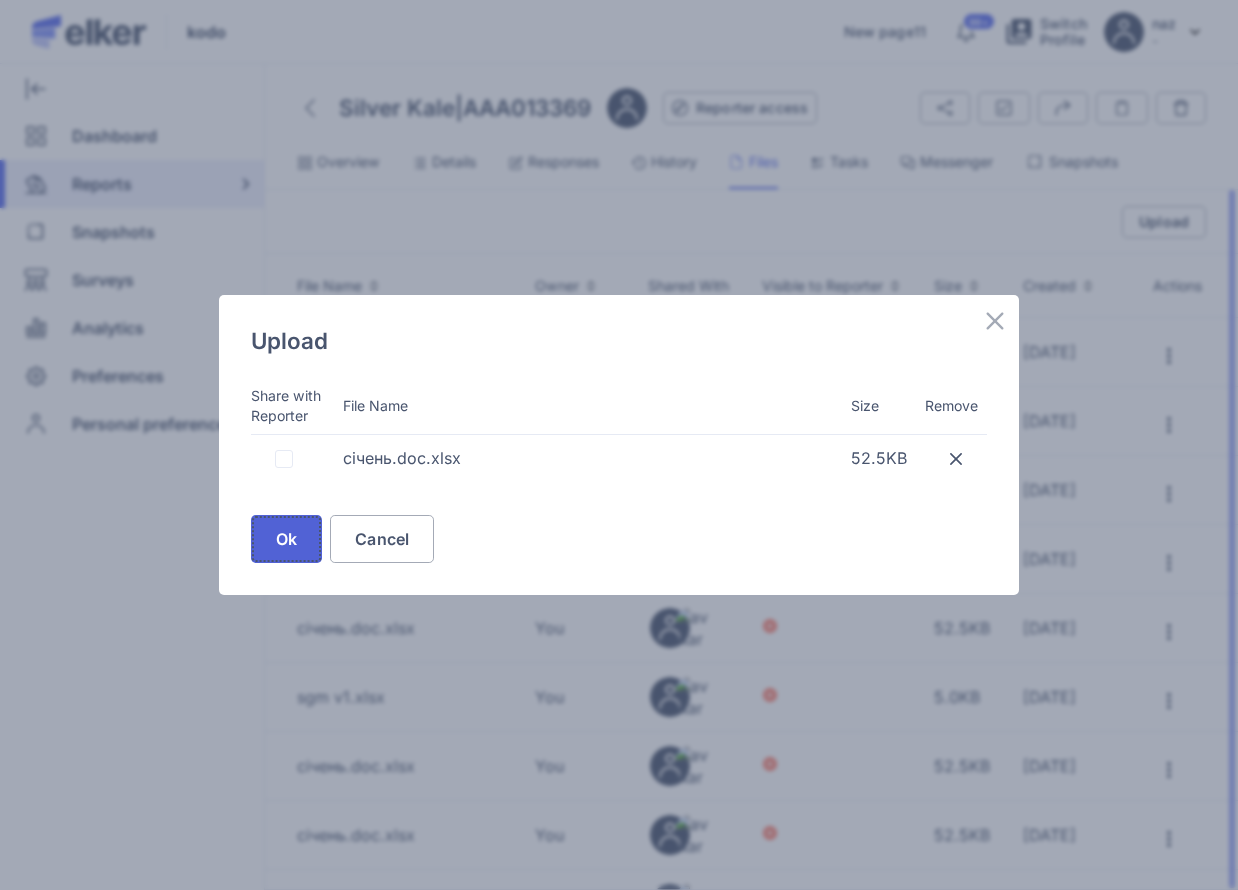 click on "Ok" at bounding box center [286, 539] 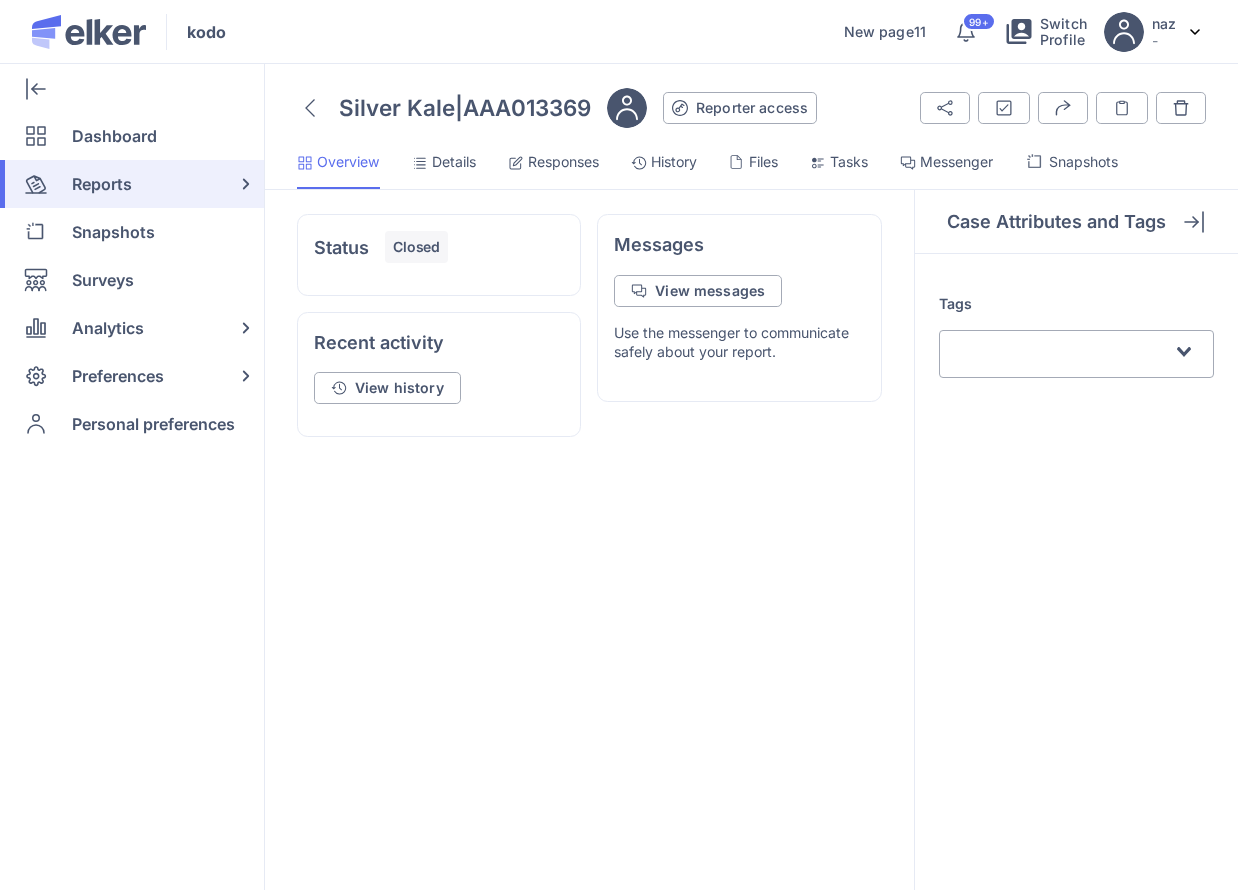 scroll, scrollTop: 0, scrollLeft: 0, axis: both 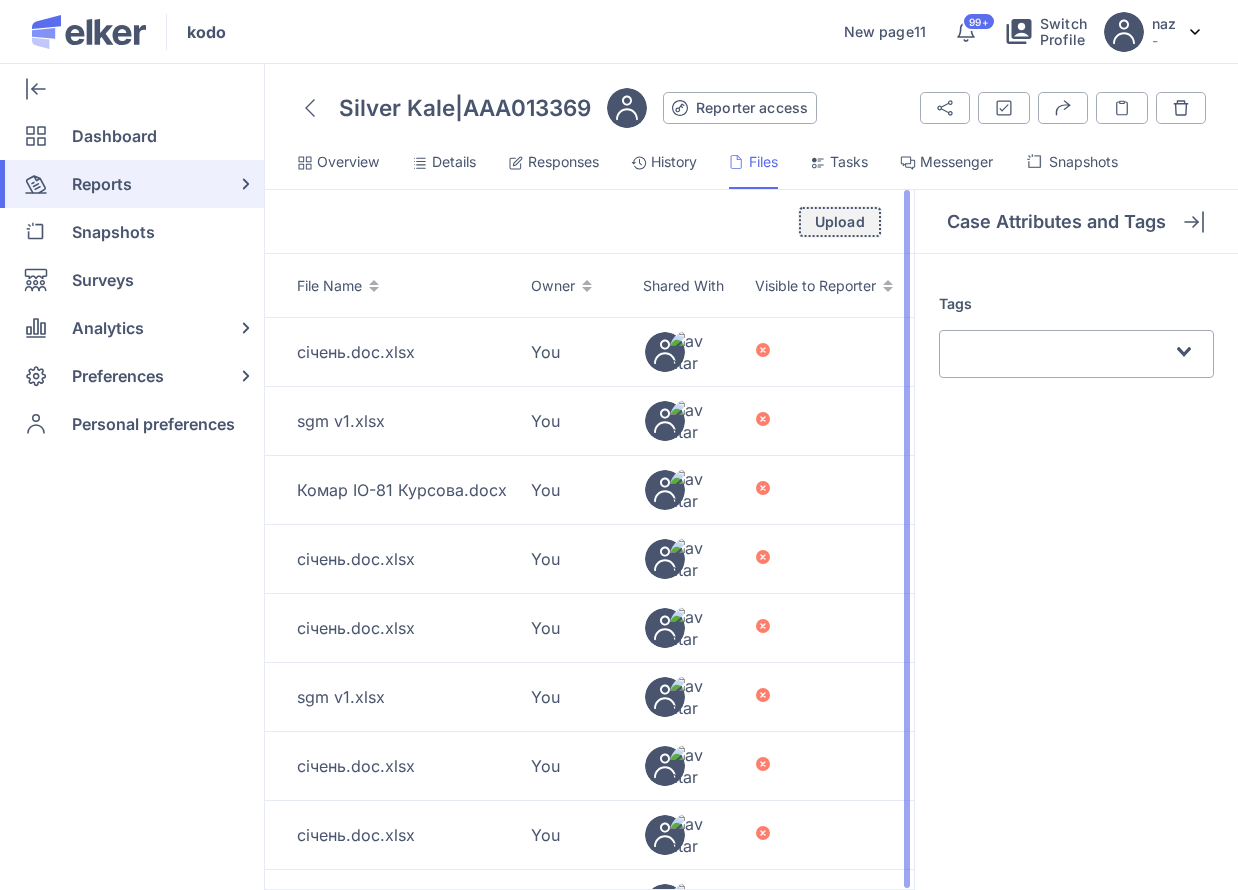 click on "Upload" at bounding box center [840, 222] 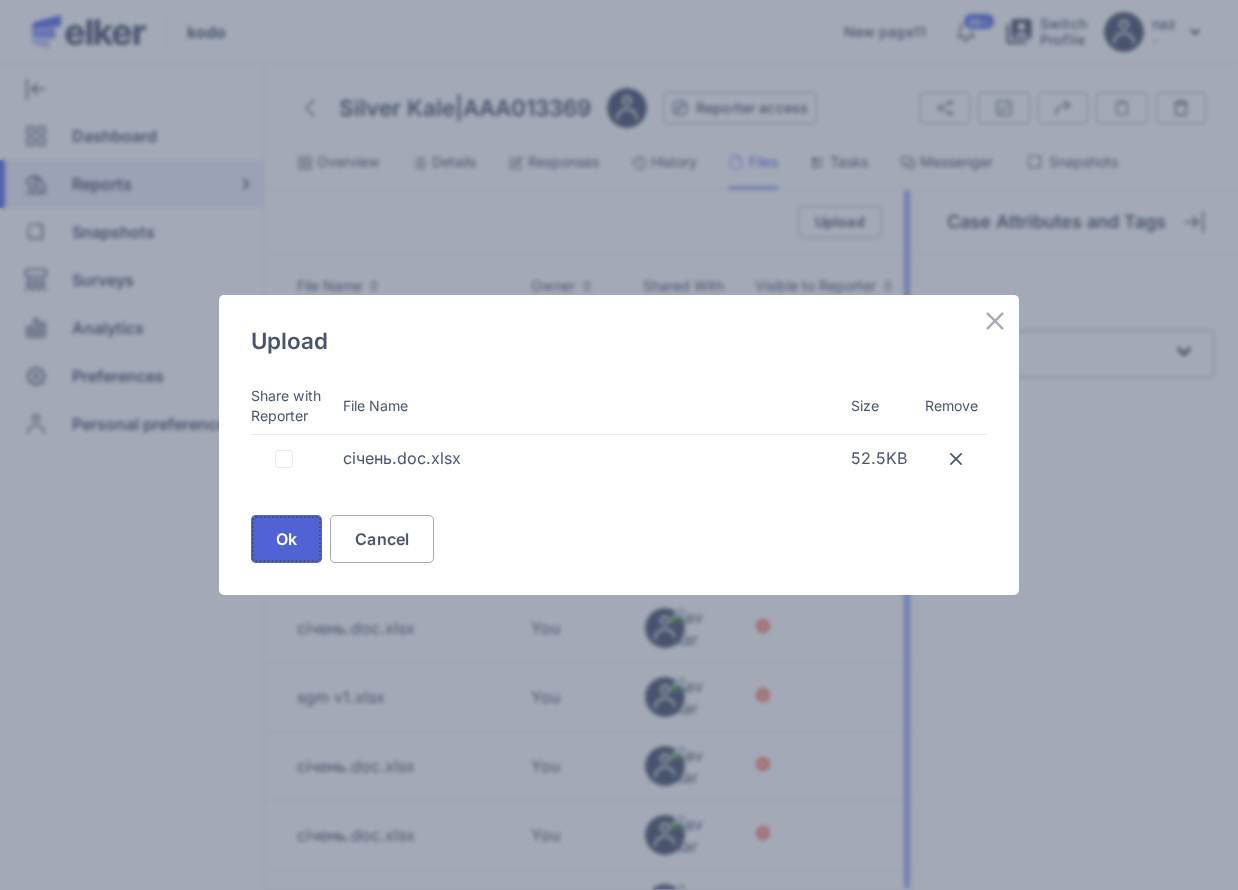 click on "Ok" at bounding box center (286, 539) 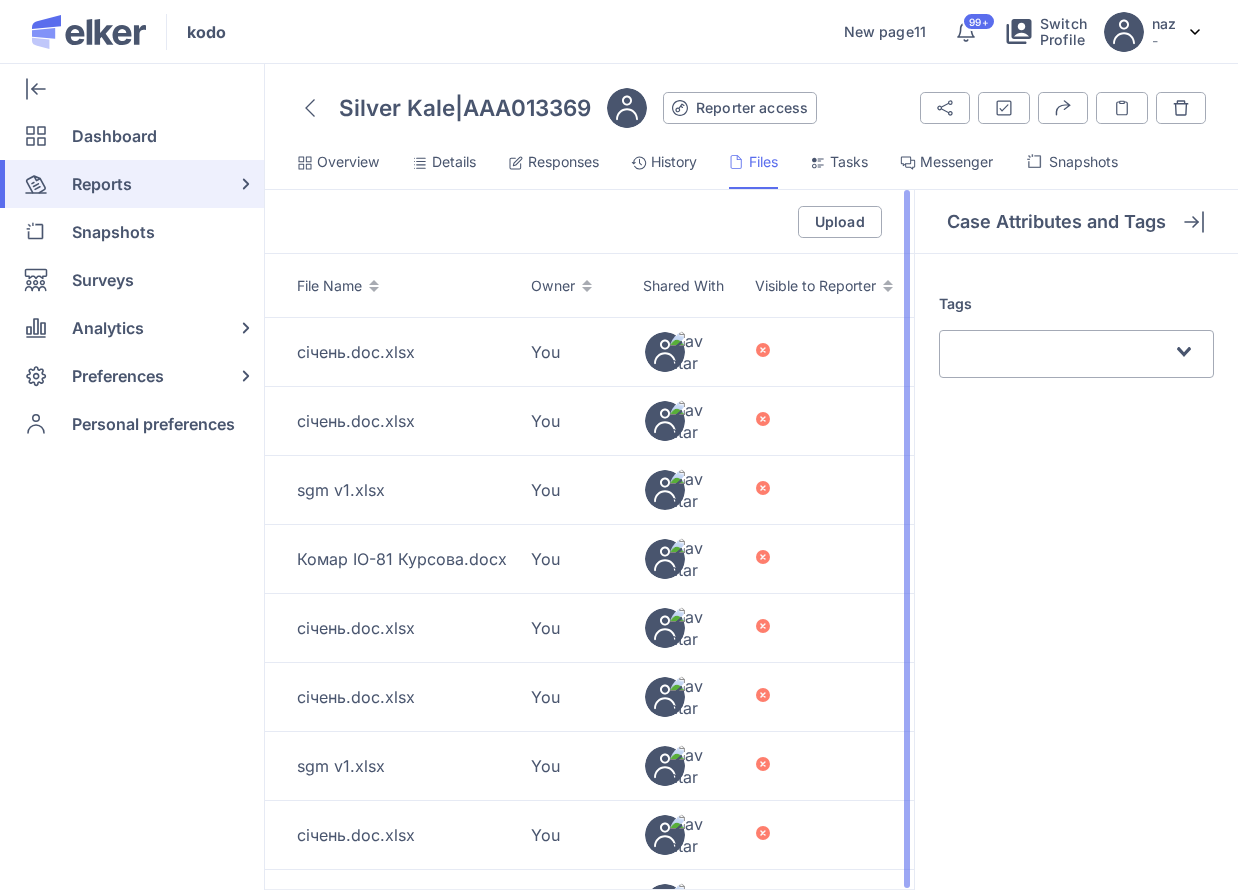 click on "Upload" at bounding box center (589, 222) 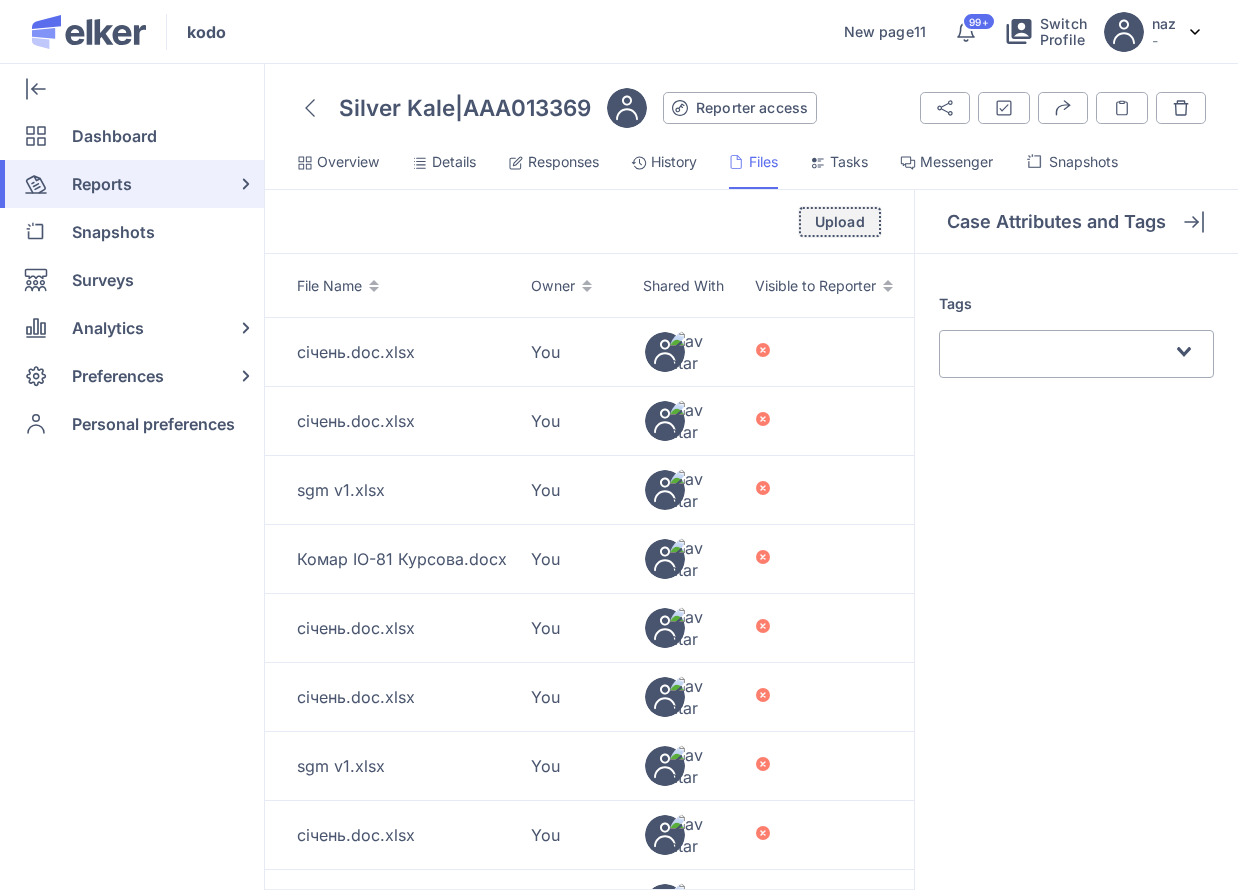 click on "Upload" at bounding box center [840, 222] 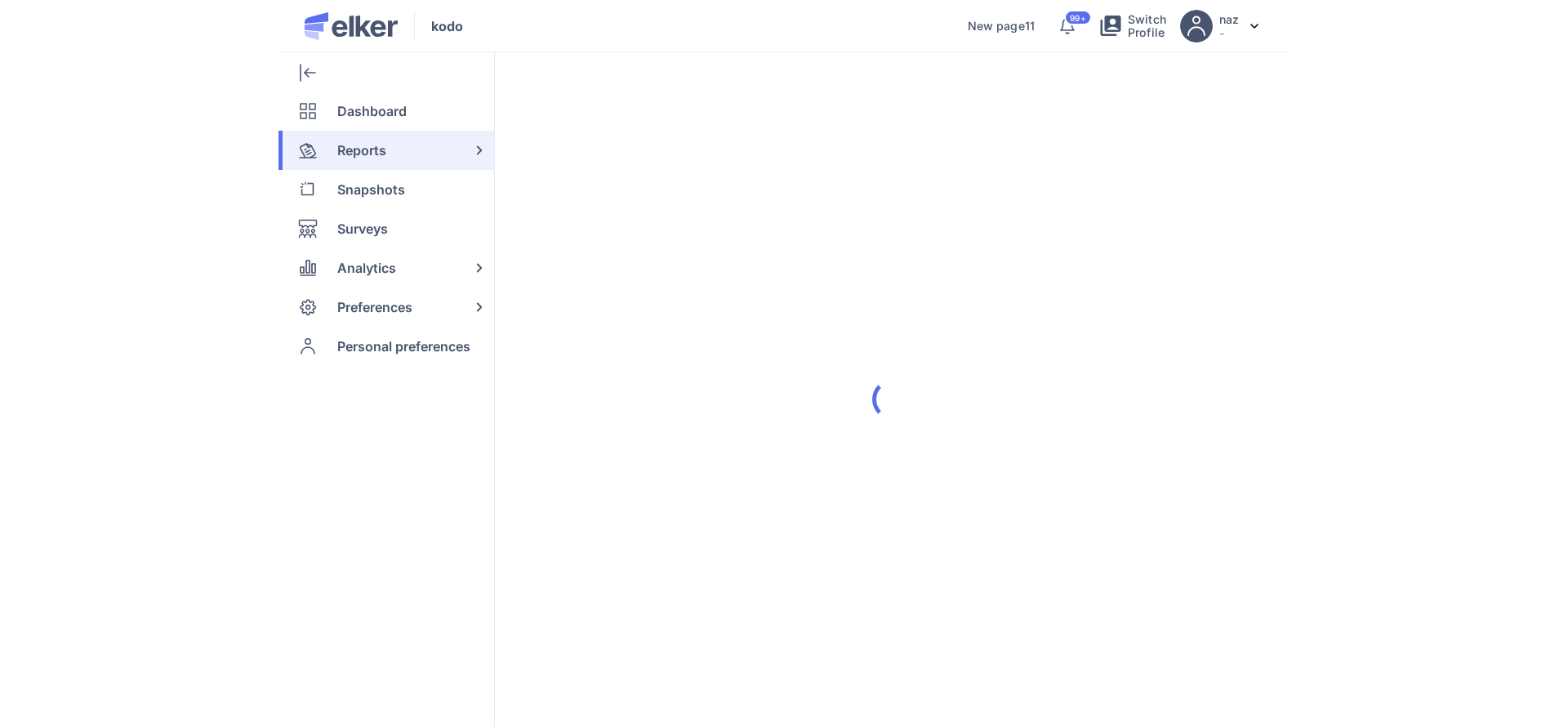 scroll, scrollTop: 0, scrollLeft: 0, axis: both 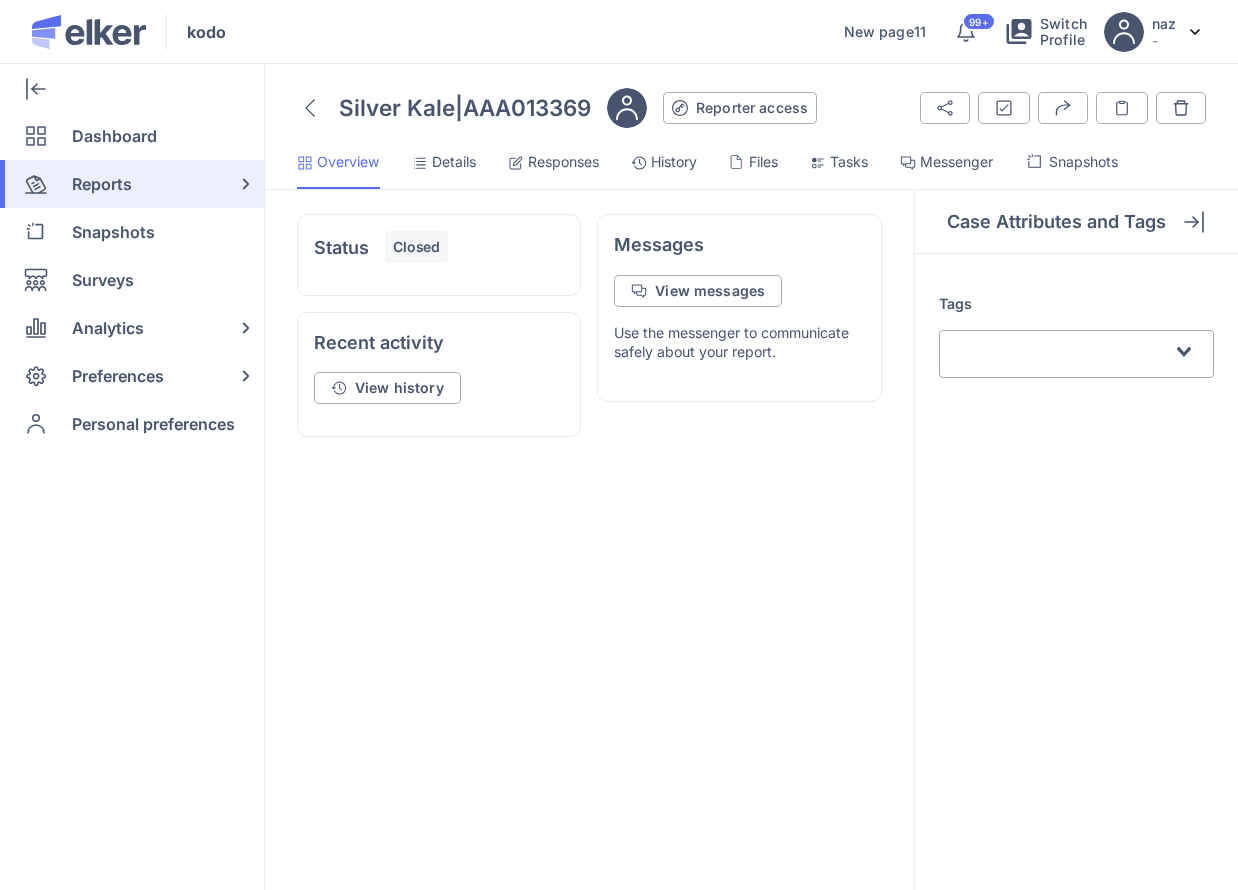 click on "Silver Kale  |  AAA013369
naz
naz - Reporter access Are you sure you want to delete this access method? Are you sure you want to delete this item? Delete Cancel
Share
Attributes and Tags
Export" at bounding box center [751, 489] 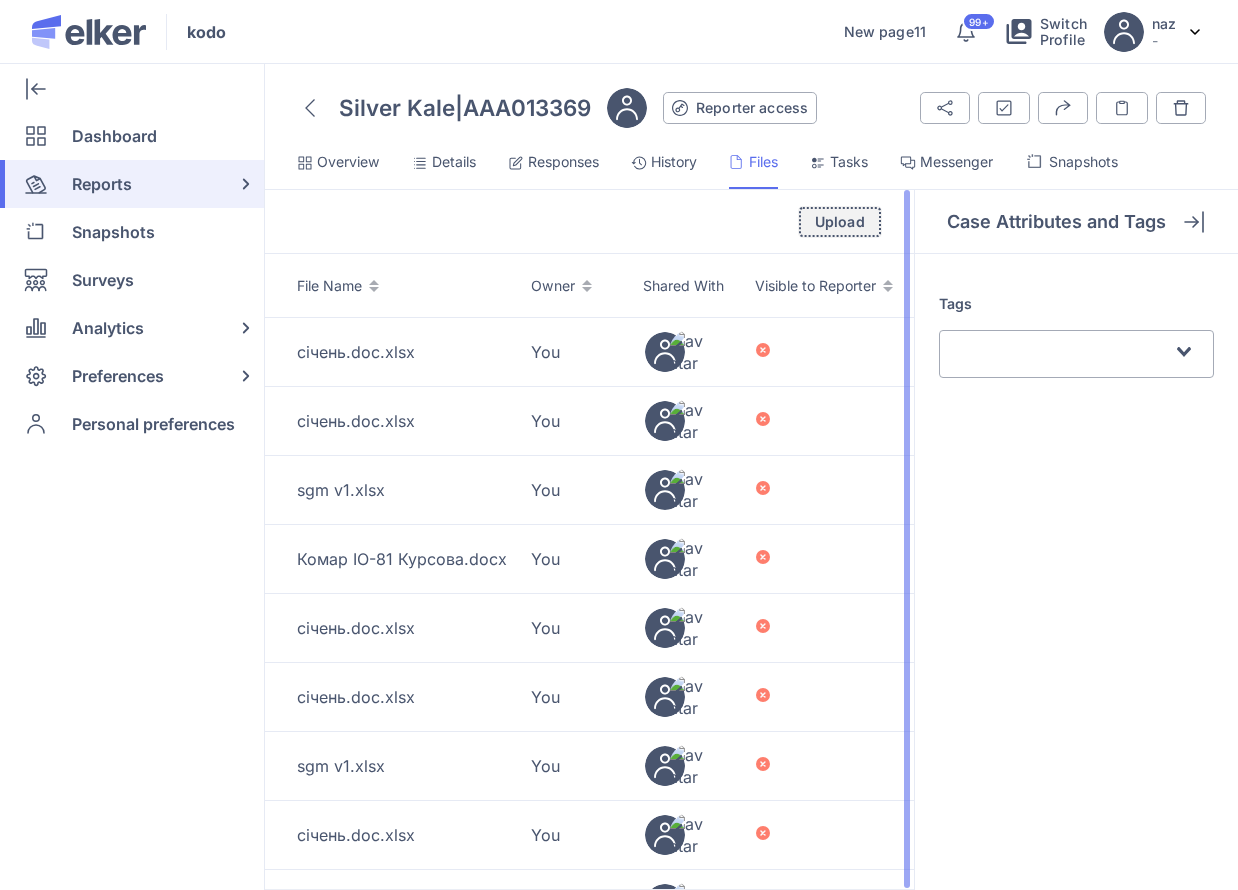 click on "Upload" at bounding box center [840, 222] 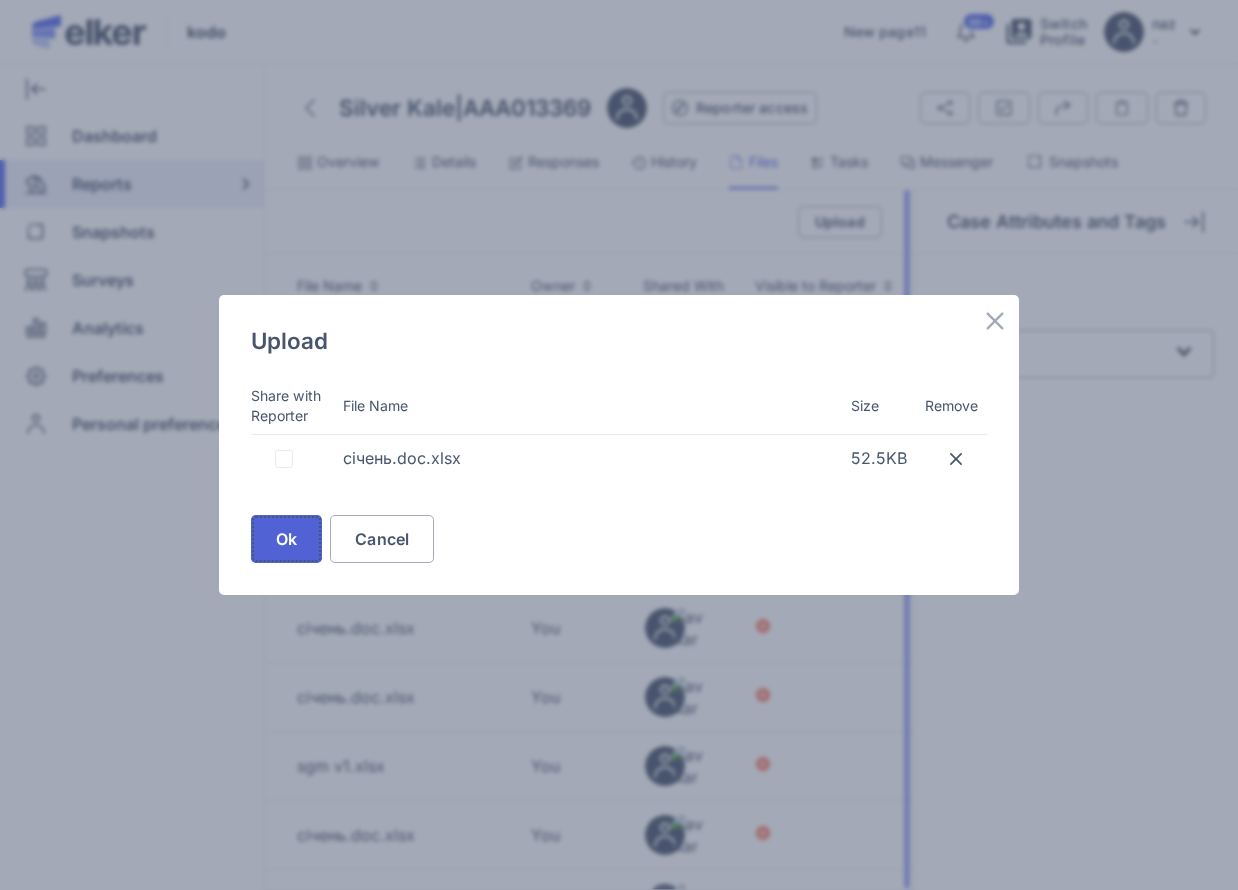 click on "Ok" 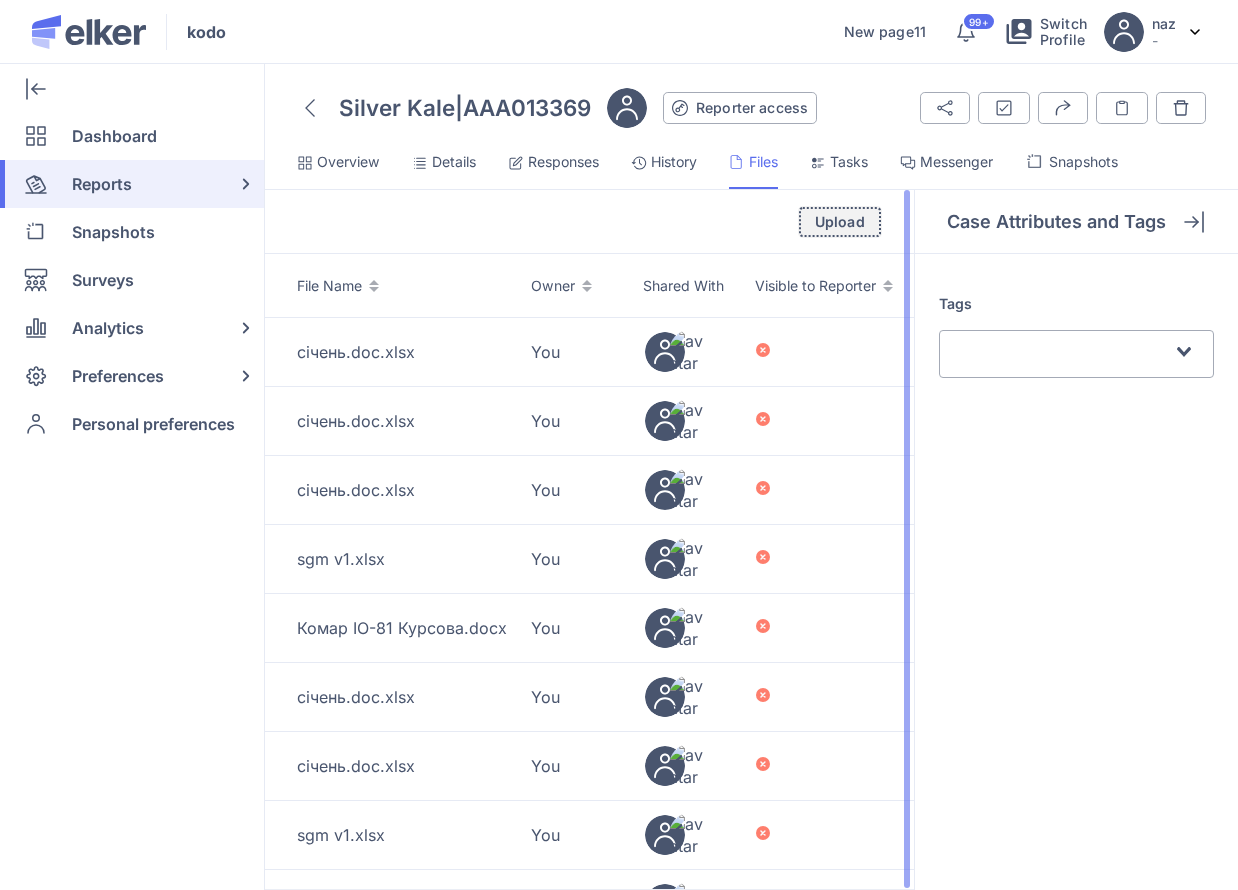 click on "Upload" at bounding box center (840, 222) 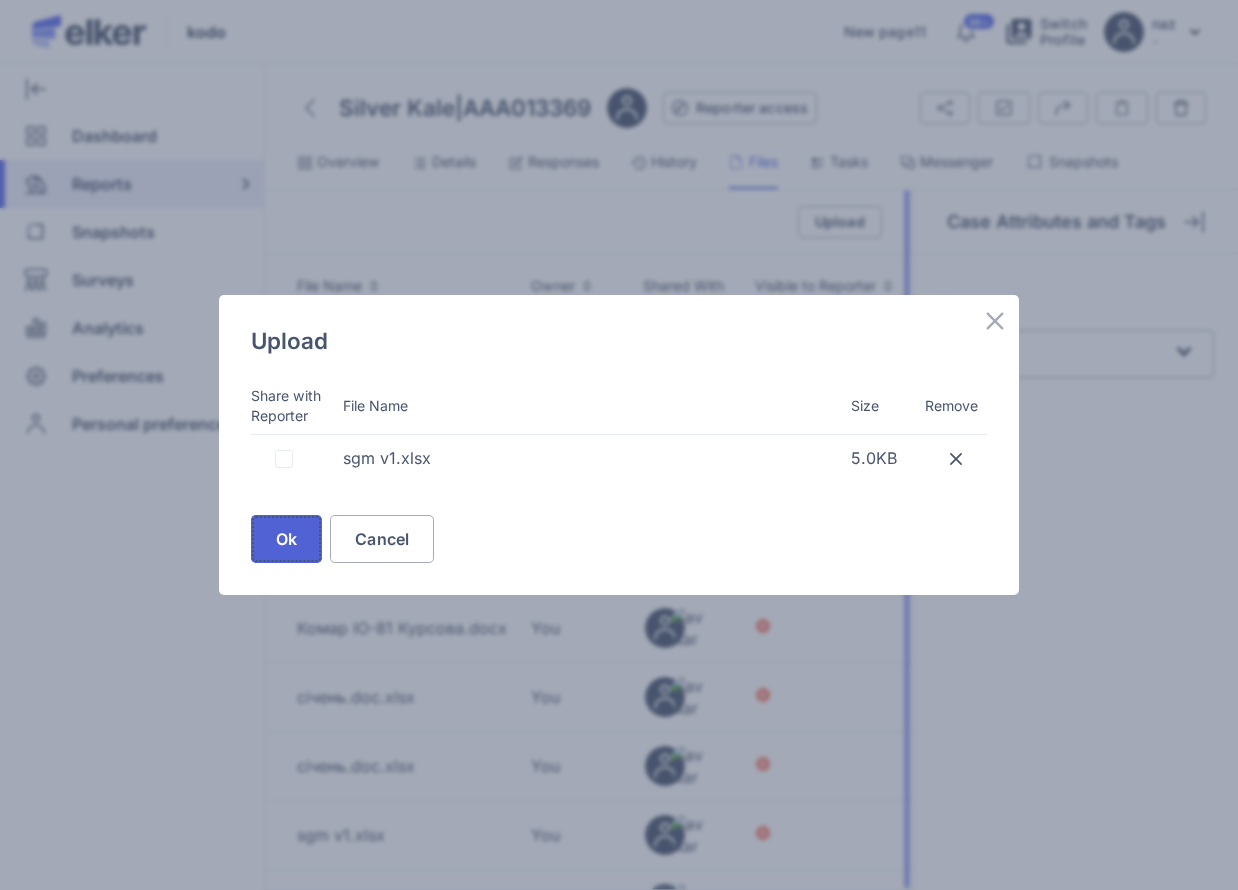 click on "Ok" at bounding box center [286, 539] 